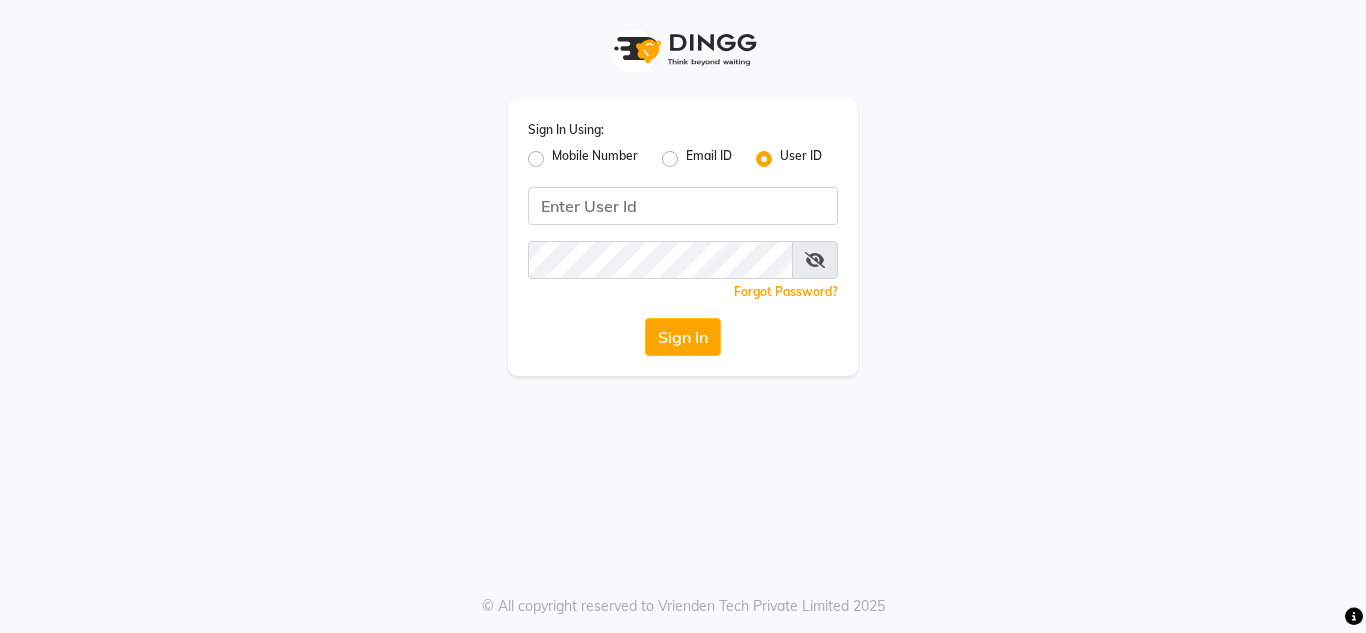 scroll, scrollTop: 0, scrollLeft: 0, axis: both 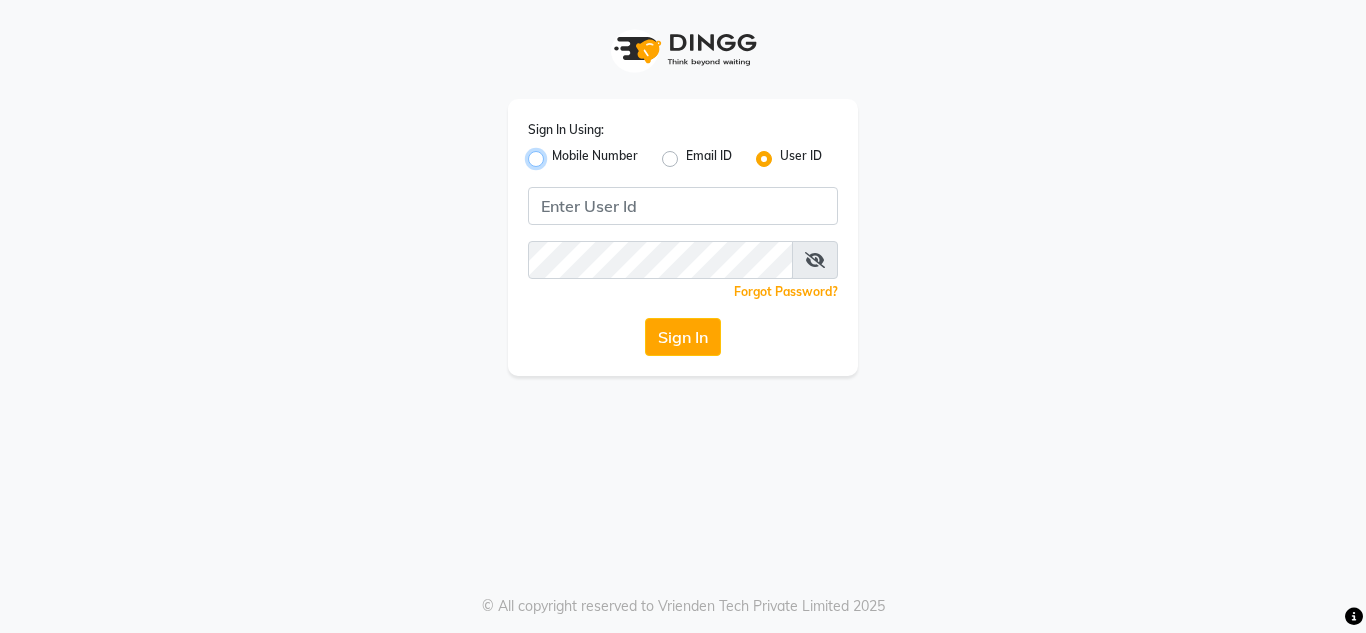 click on "Mobile Number" at bounding box center [558, 153] 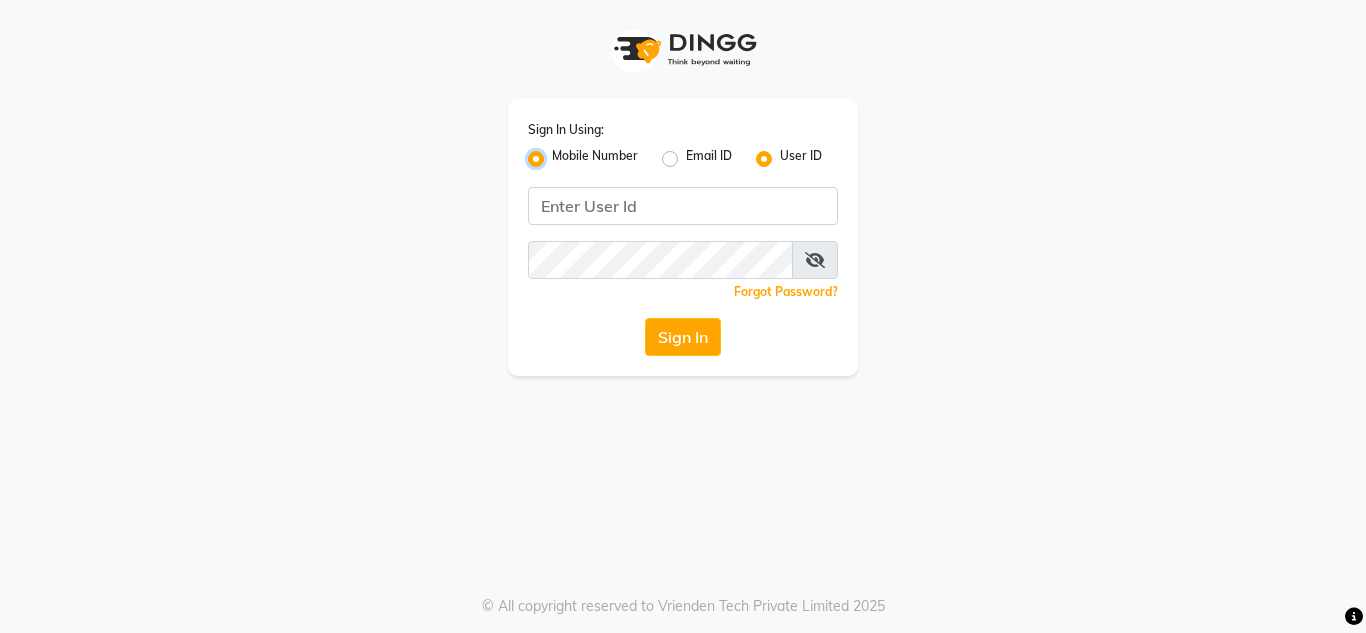 radio on "false" 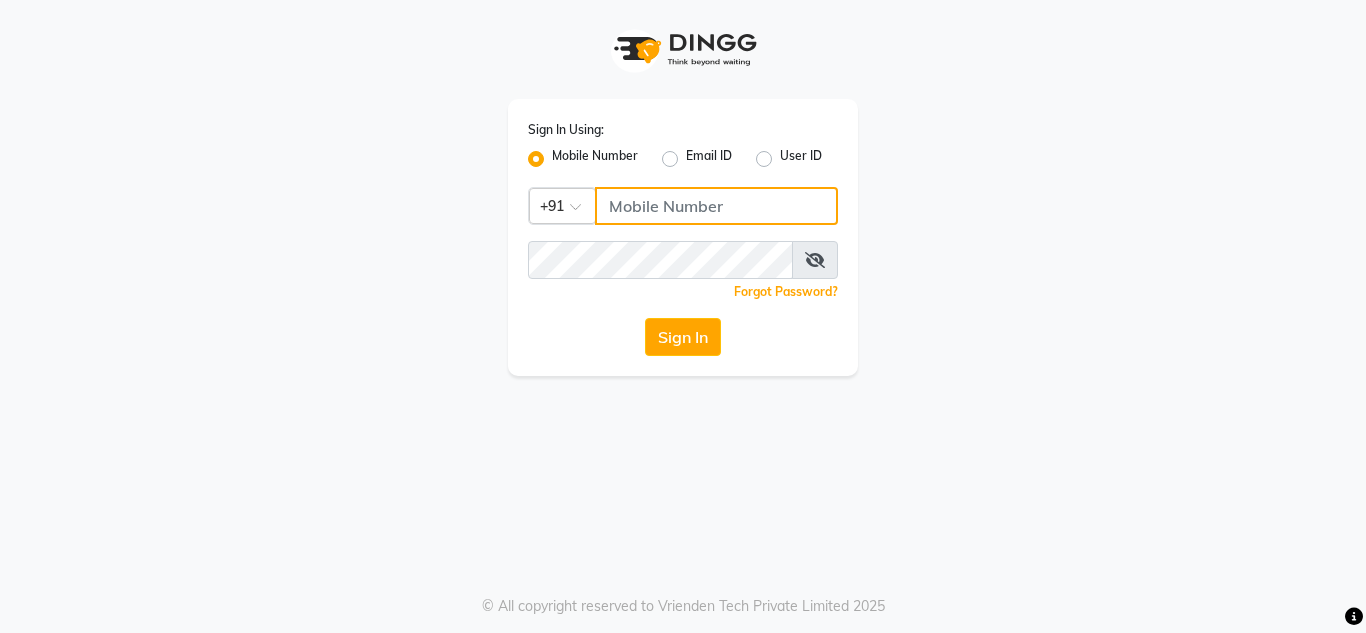 click 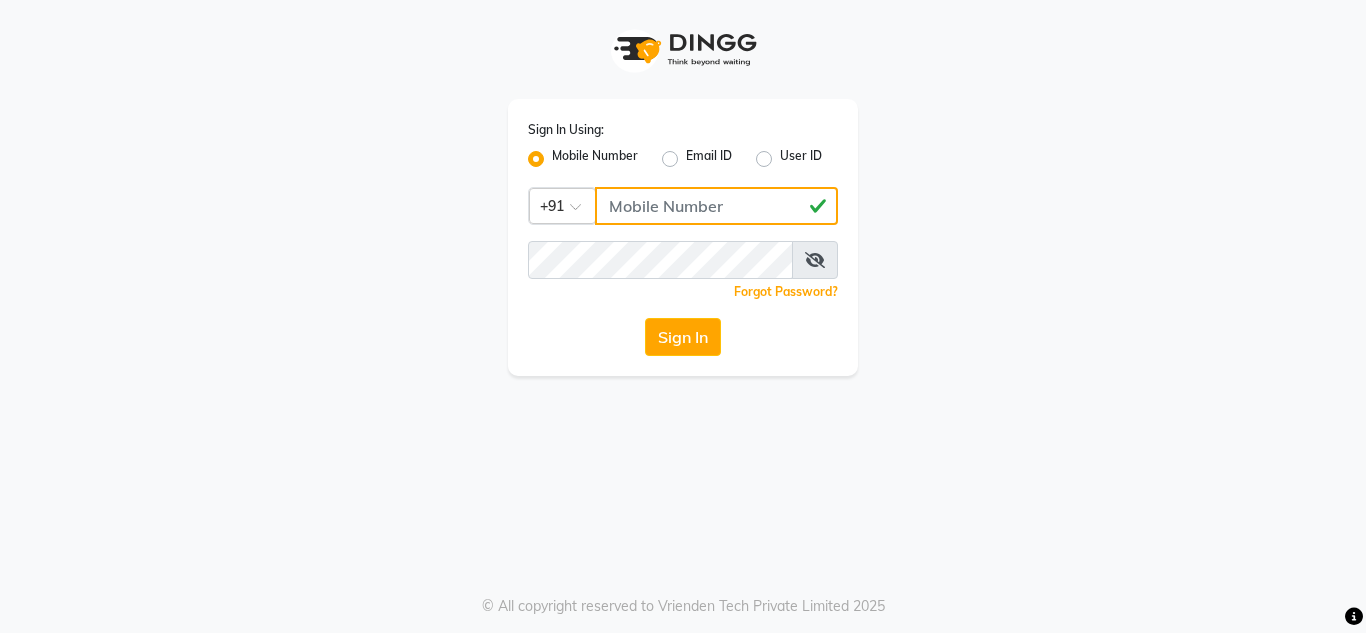 type on "[PHONE]" 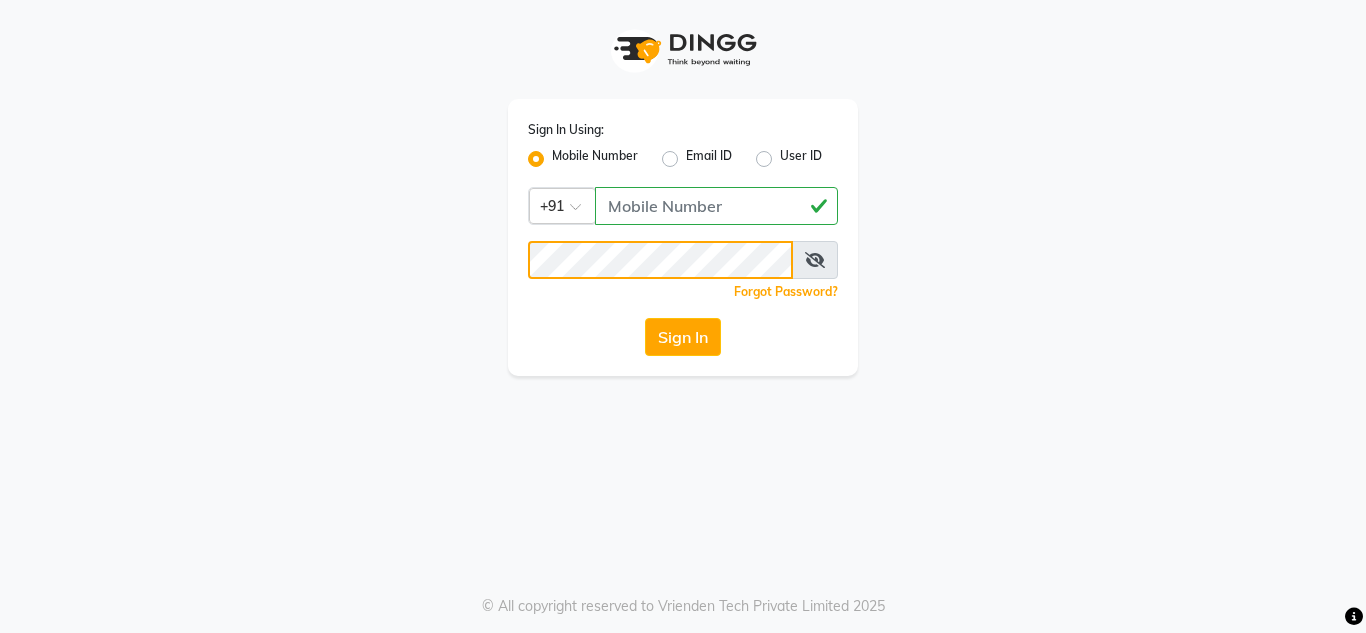 click on "Sign In" 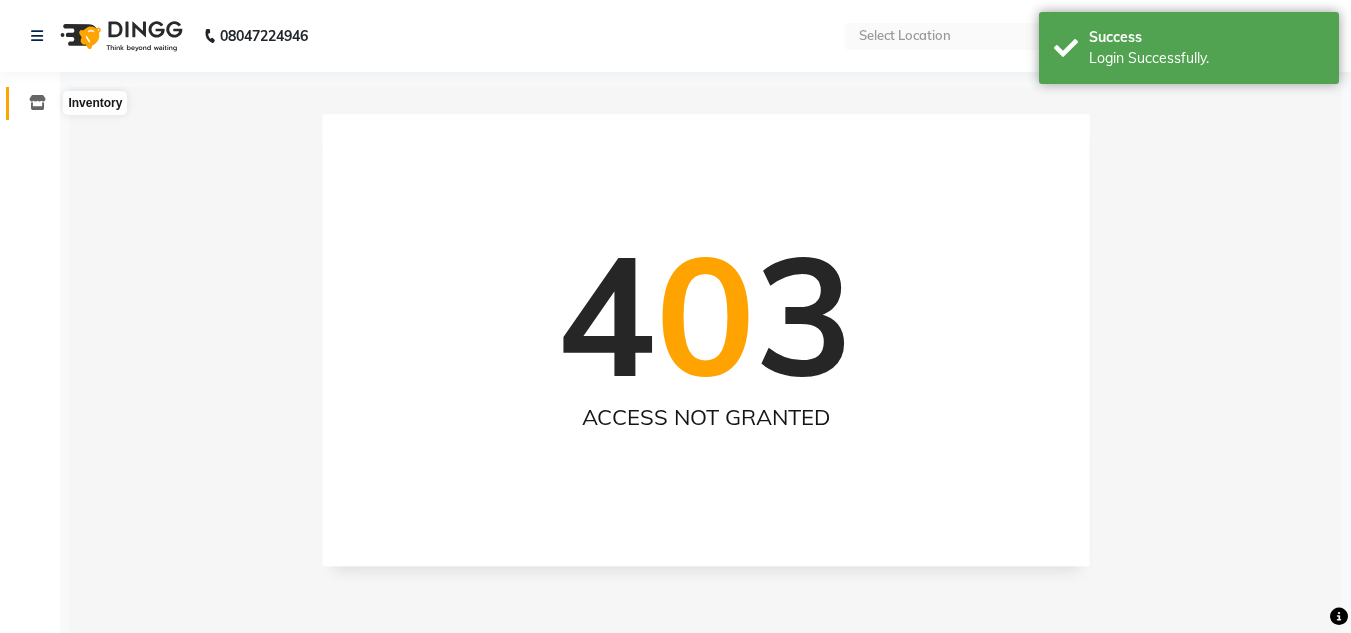 click 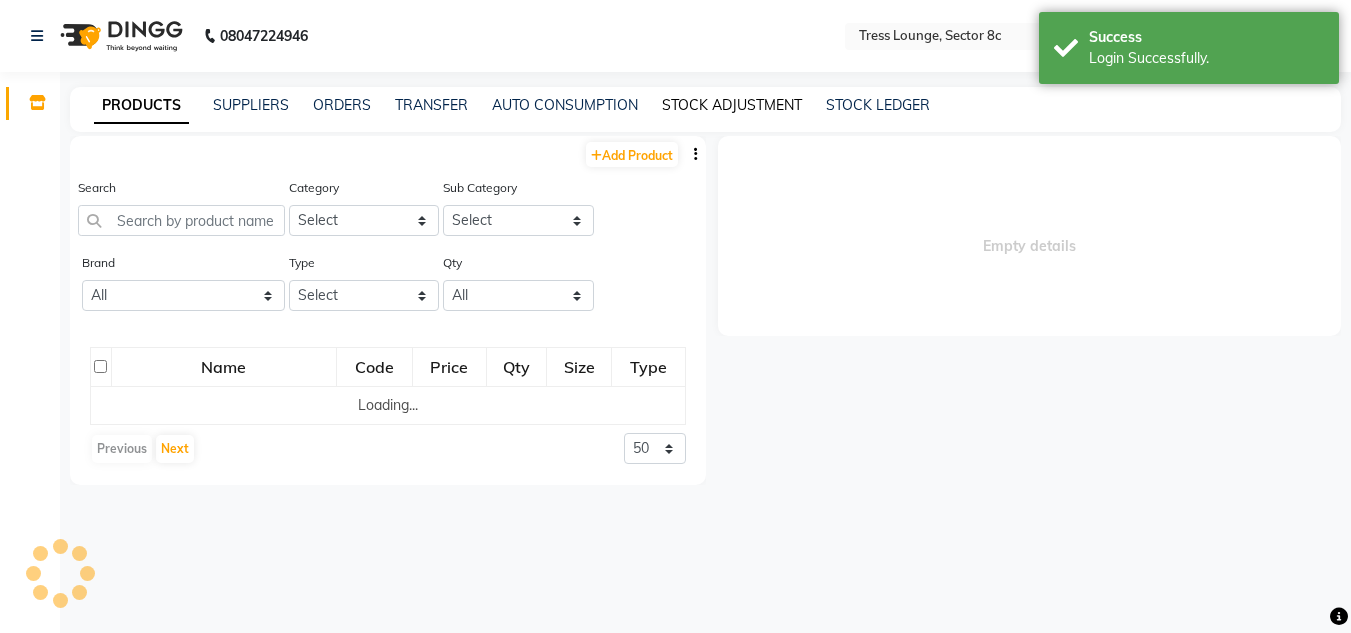 select on "en" 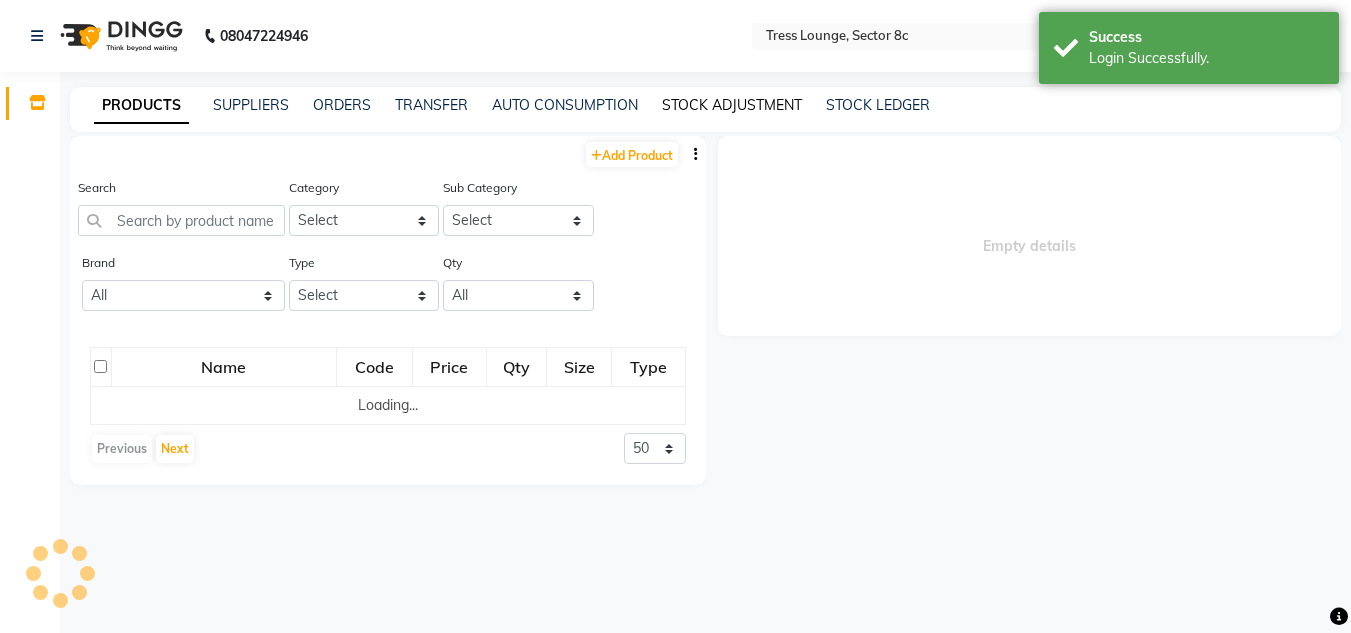 click on "STOCK ADJUSTMENT" 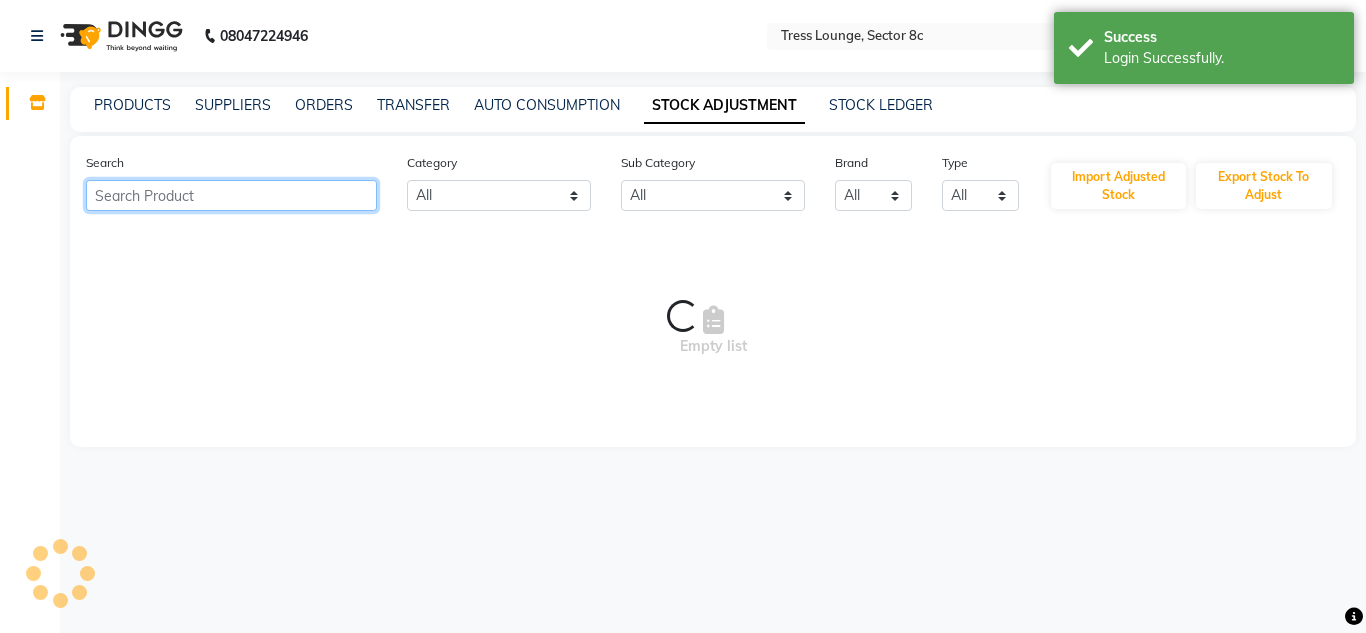 click 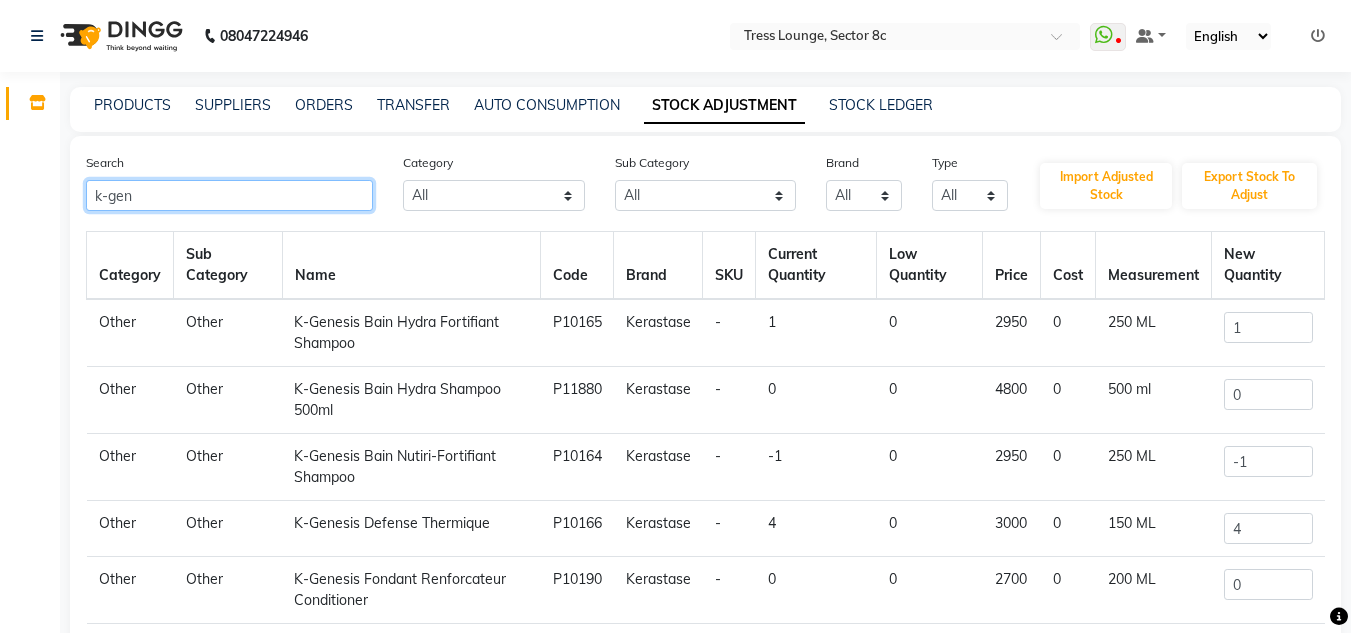 type on "k-gen" 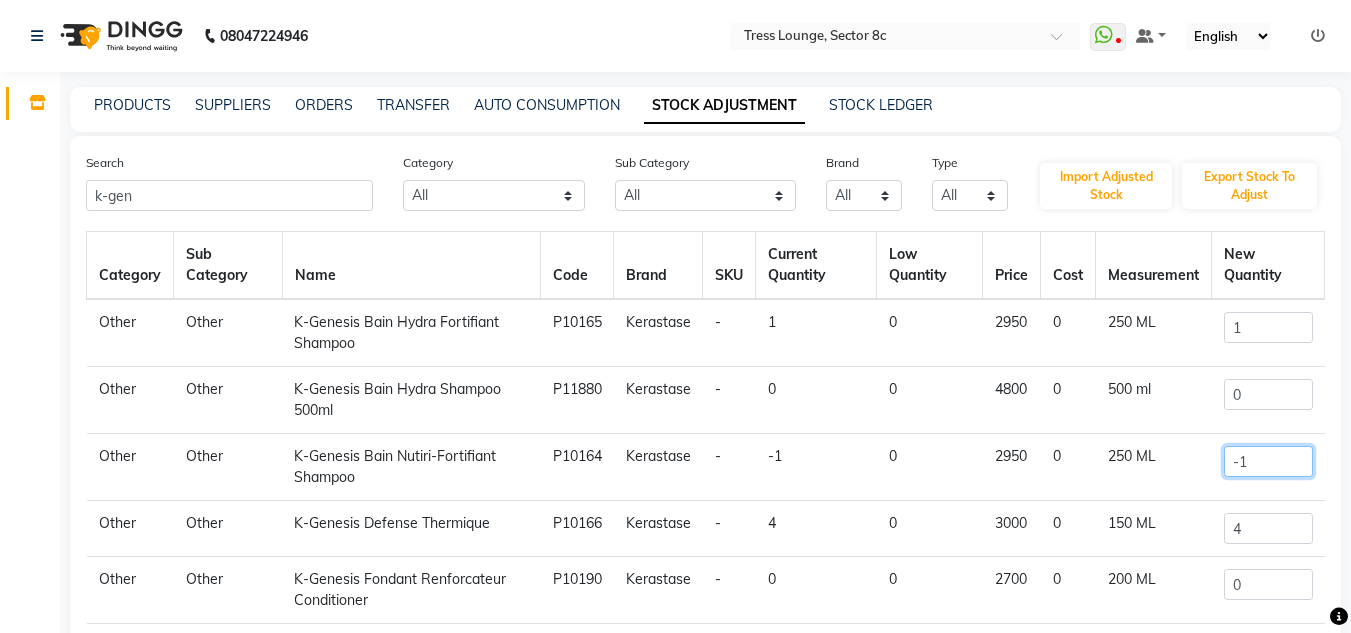 click on "-1" 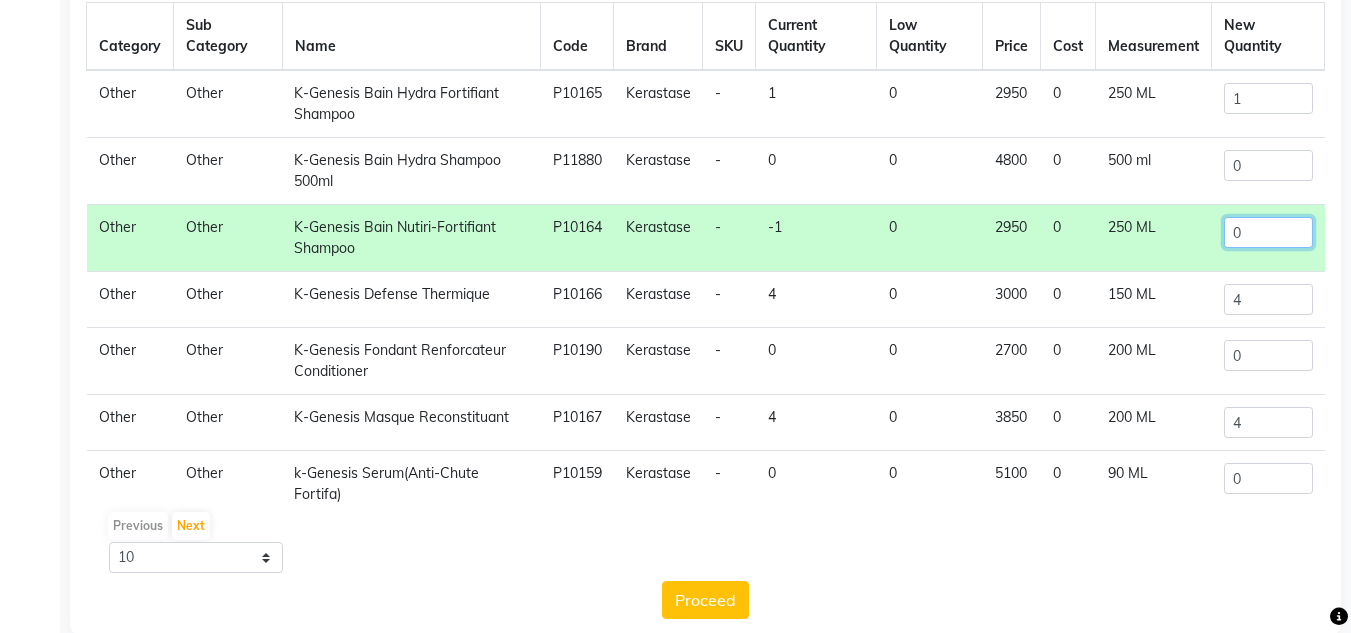 scroll, scrollTop: 261, scrollLeft: 0, axis: vertical 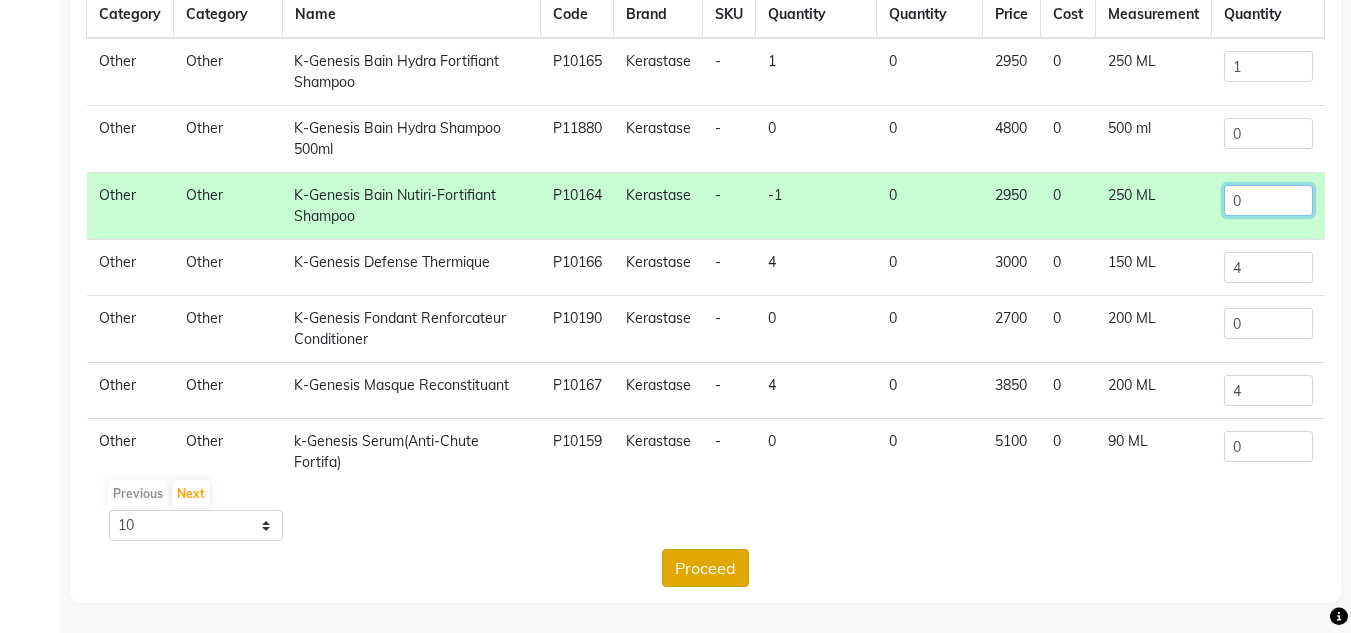 type on "0" 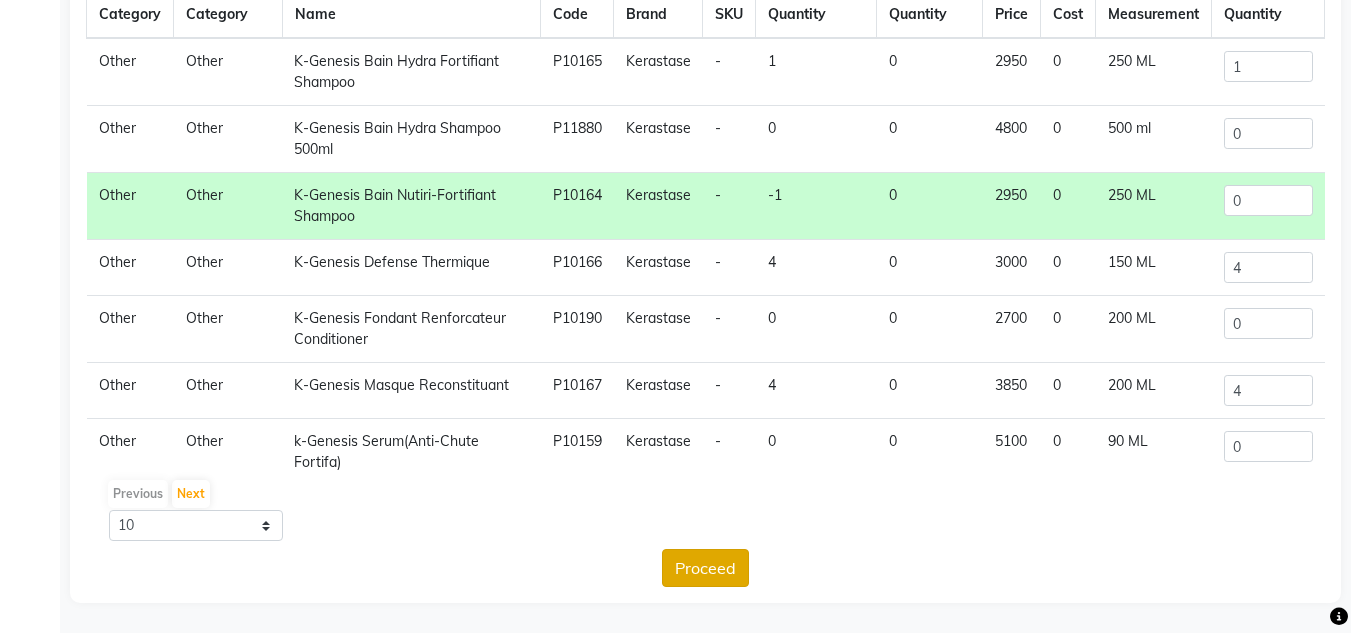click on "Proceed" 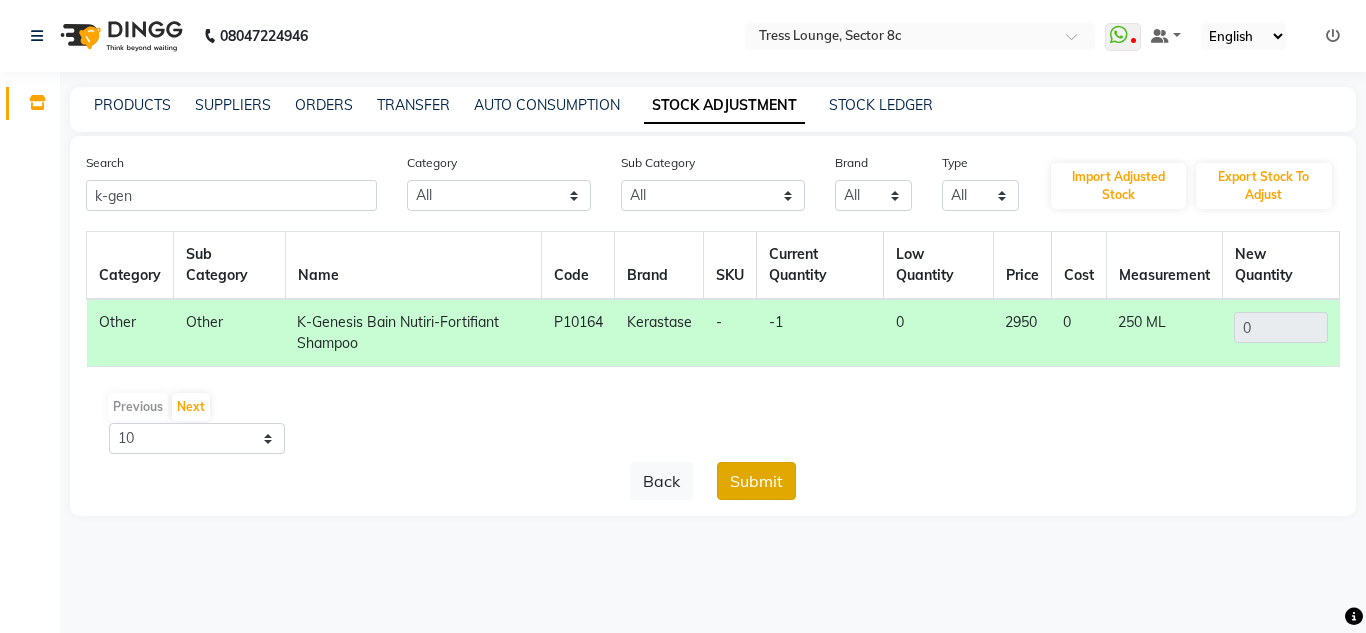 click on "Submit" 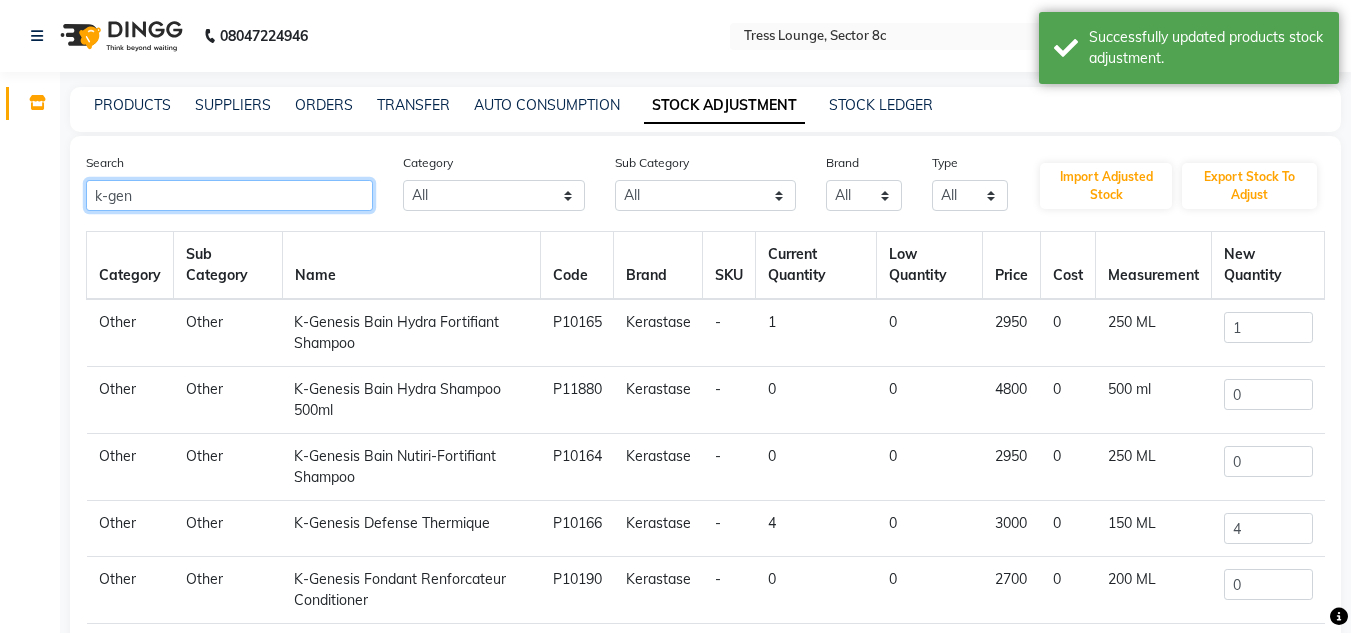 click on "k-gen" 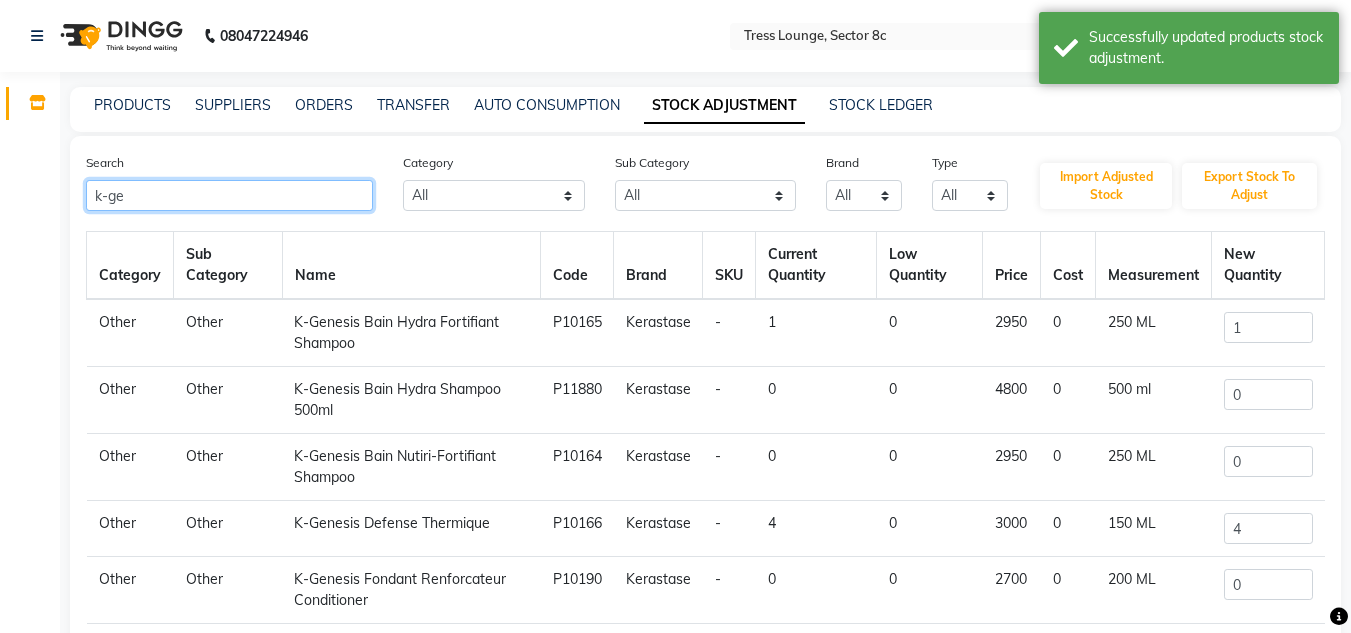 type on "k-gen" 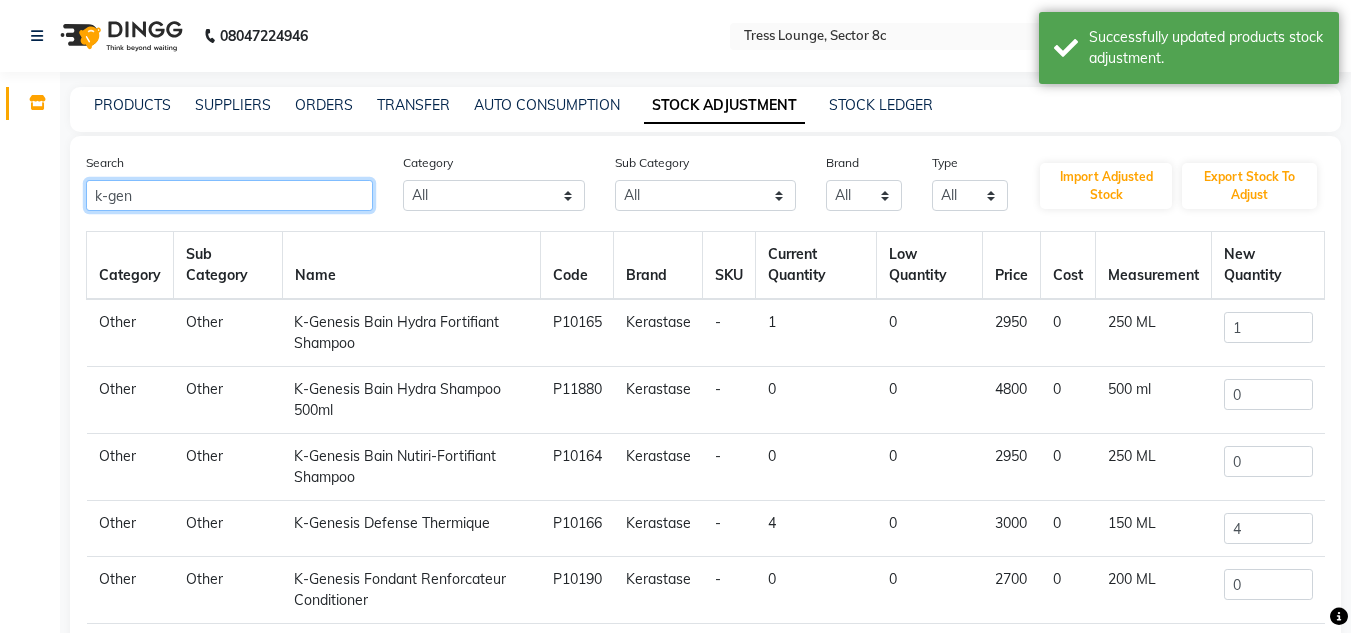 scroll, scrollTop: 32, scrollLeft: 0, axis: vertical 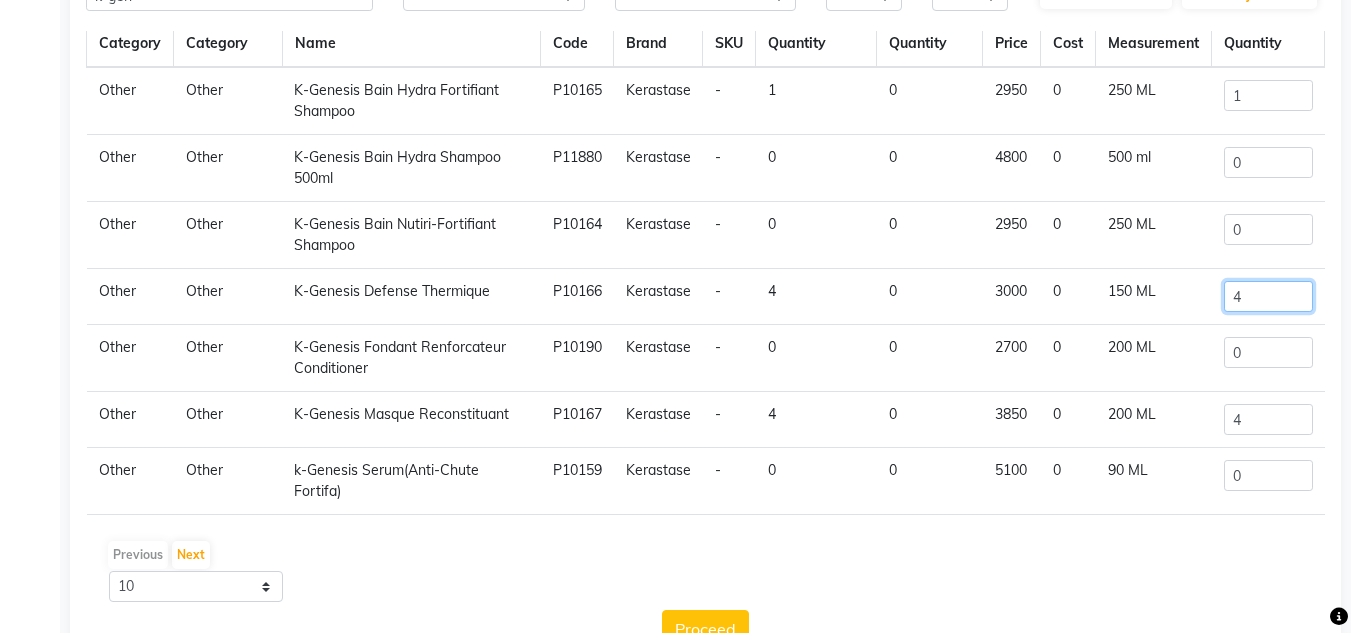 click on "4" 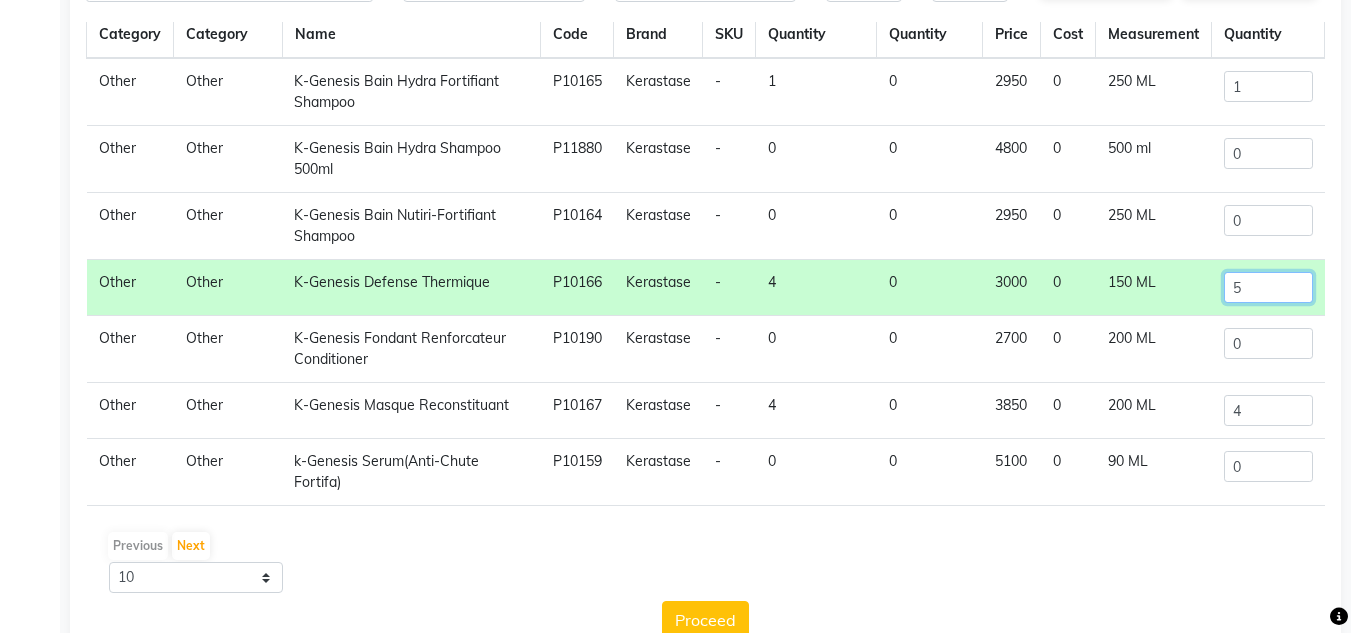 scroll, scrollTop: 261, scrollLeft: 0, axis: vertical 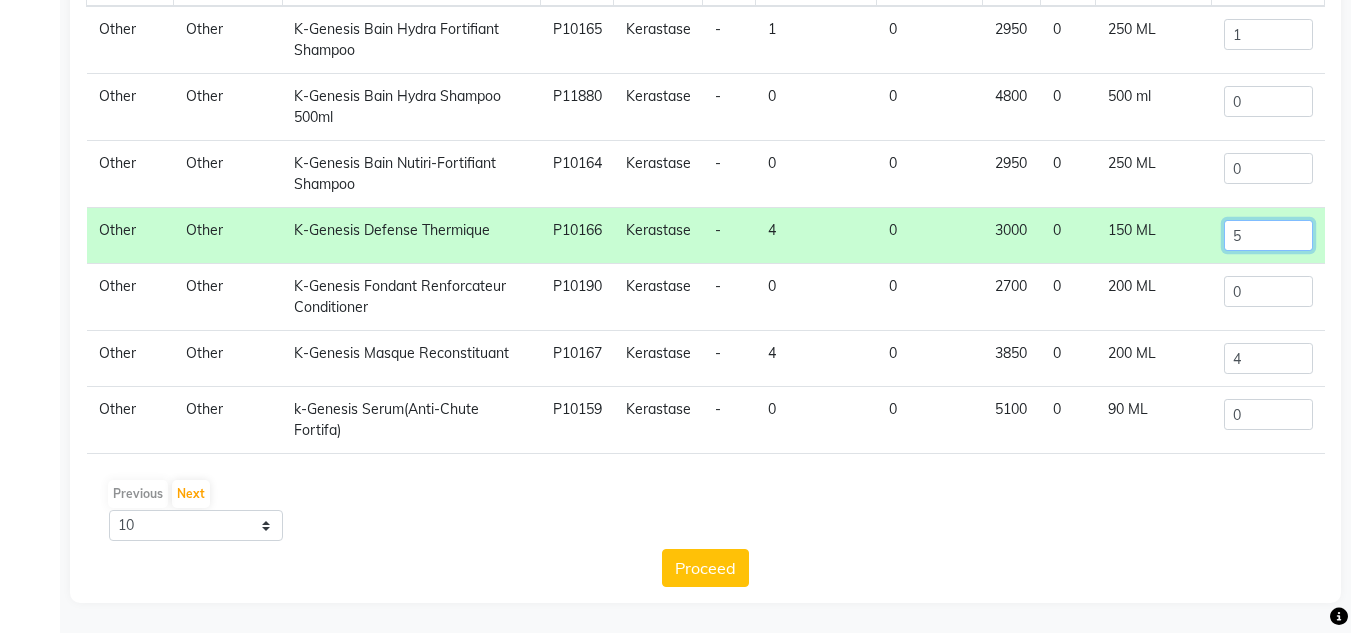type on "5" 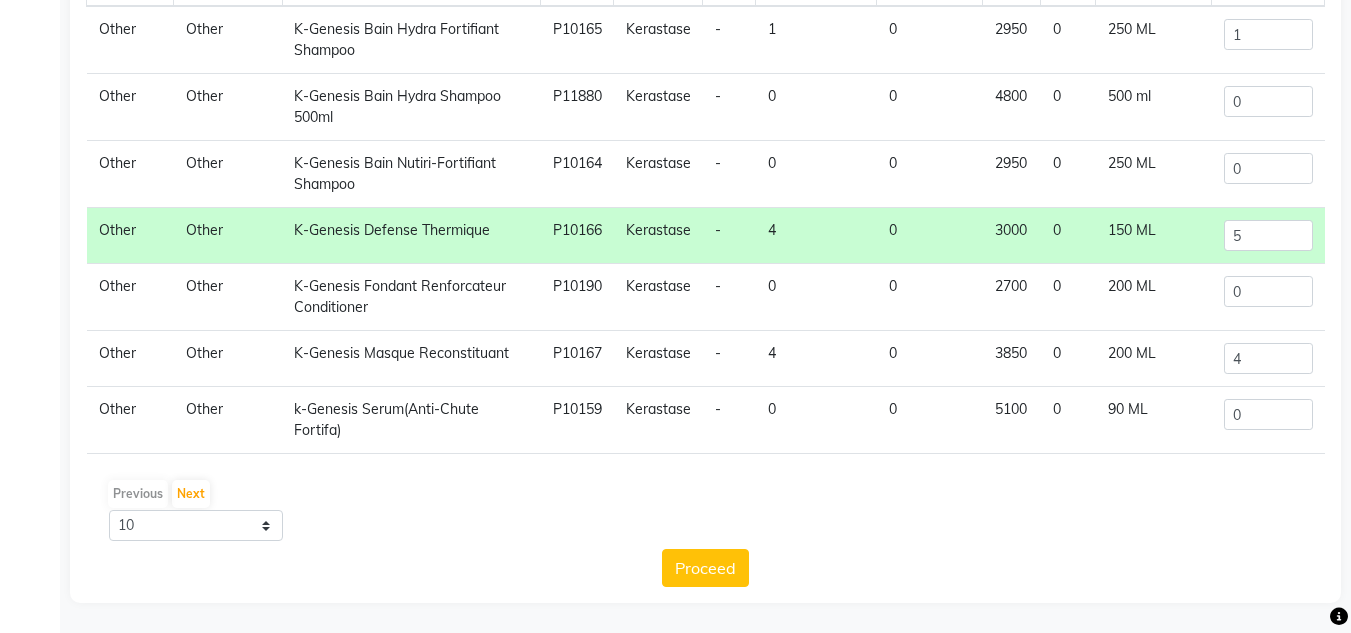 click on "Proceed" 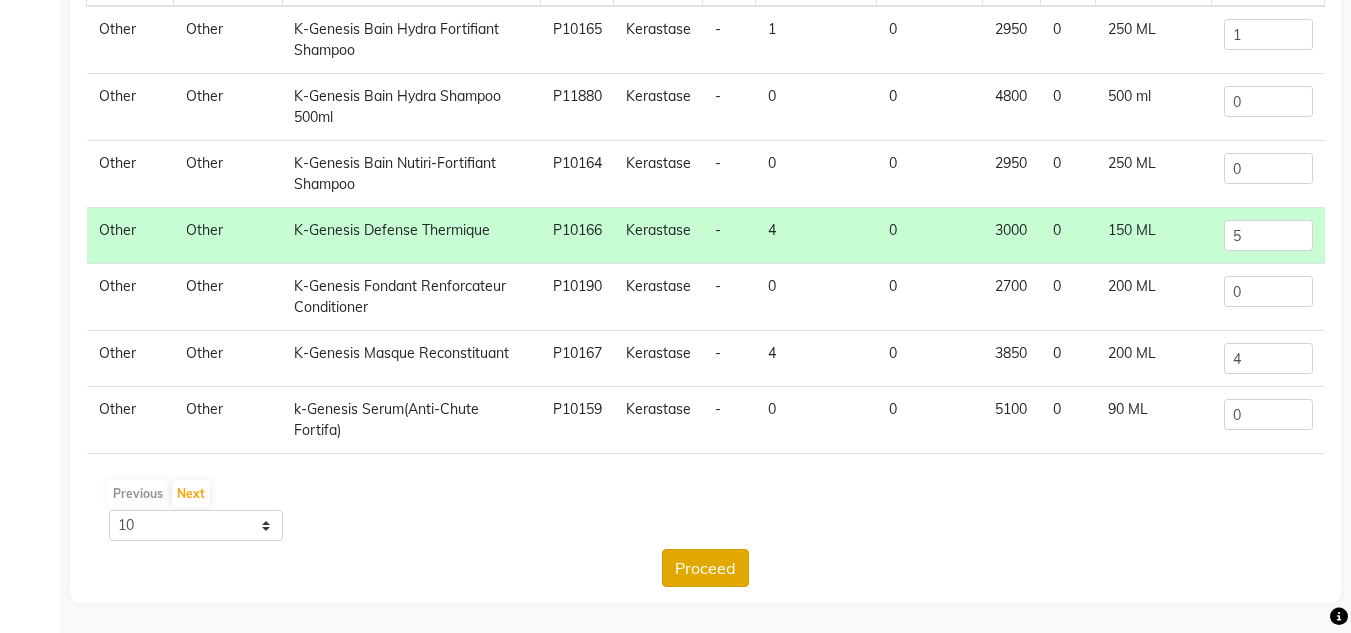 click on "Proceed" 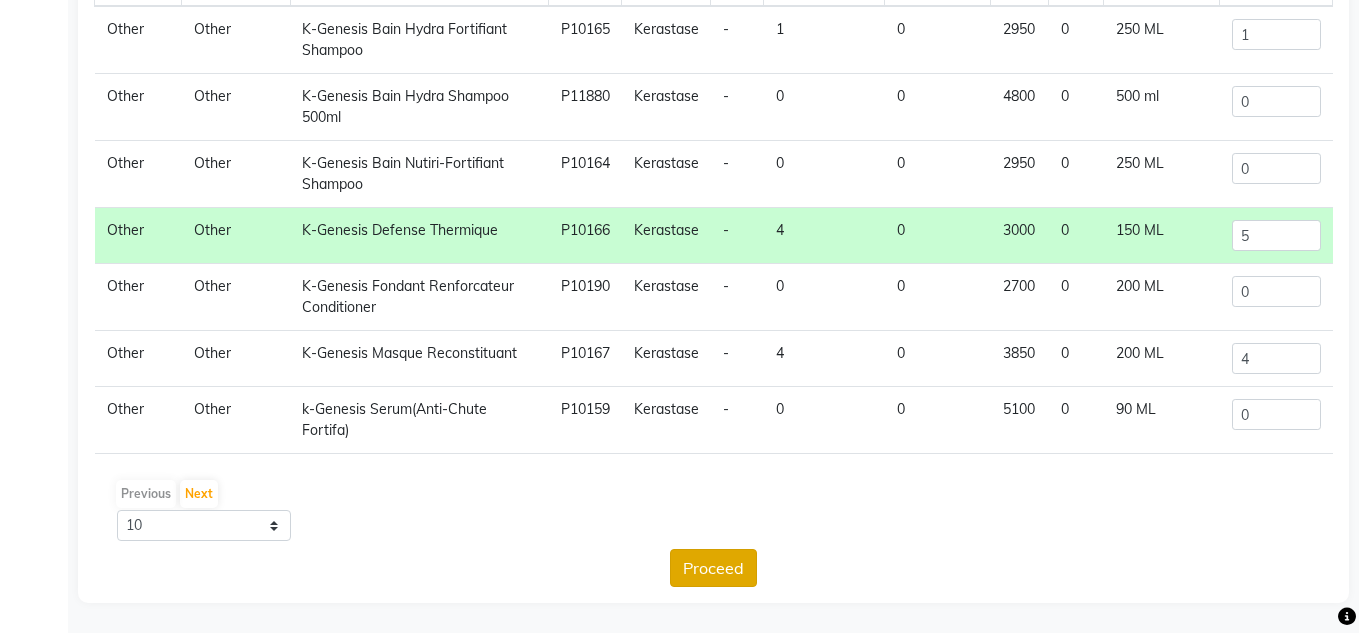 scroll, scrollTop: 0, scrollLeft: 0, axis: both 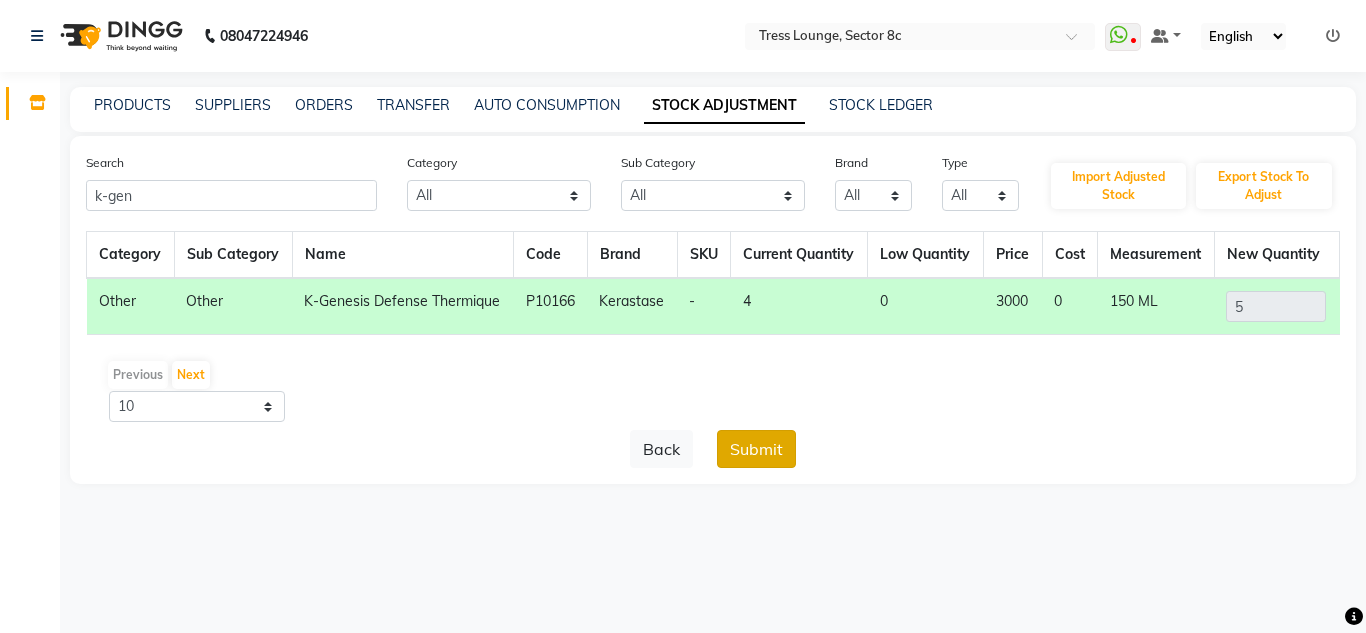 click on "Submit" 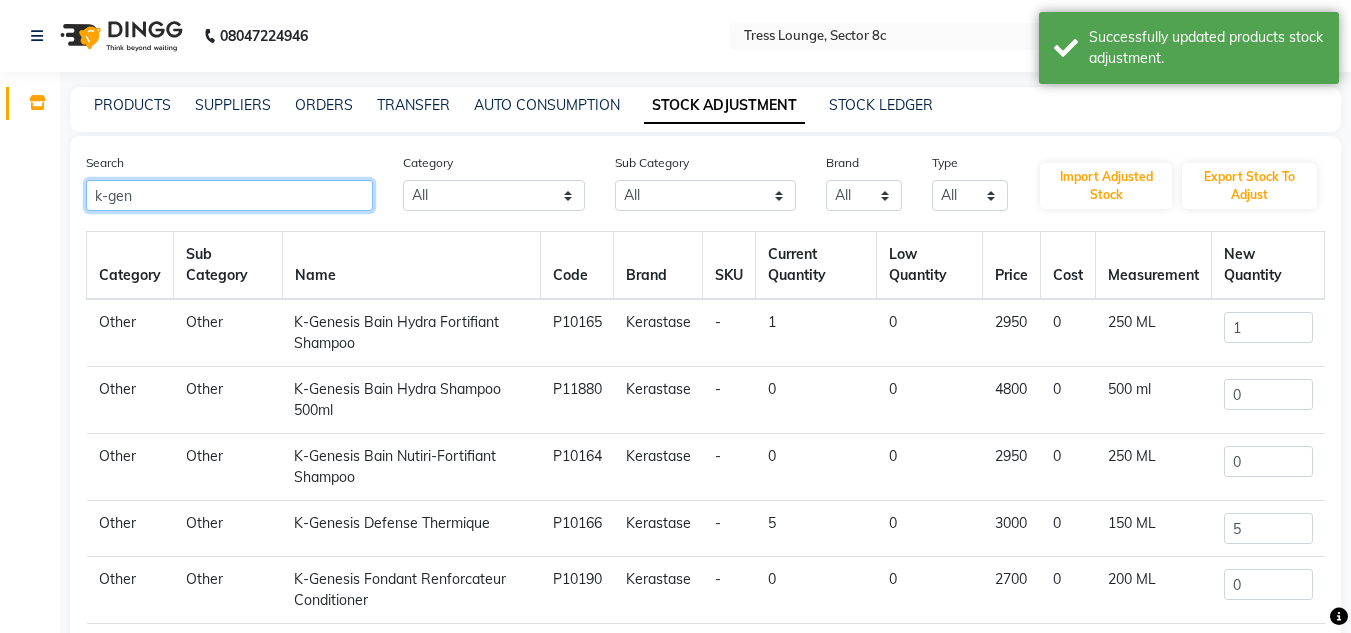 click on "k-gen" 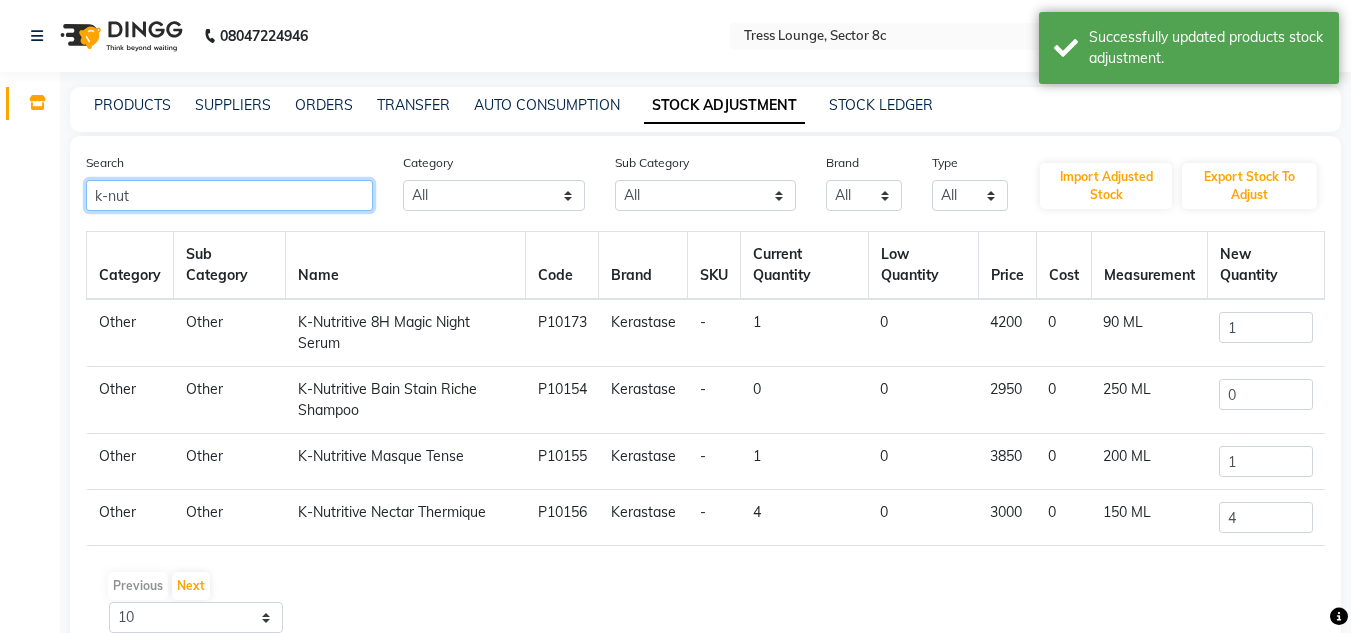 type on "k-nut" 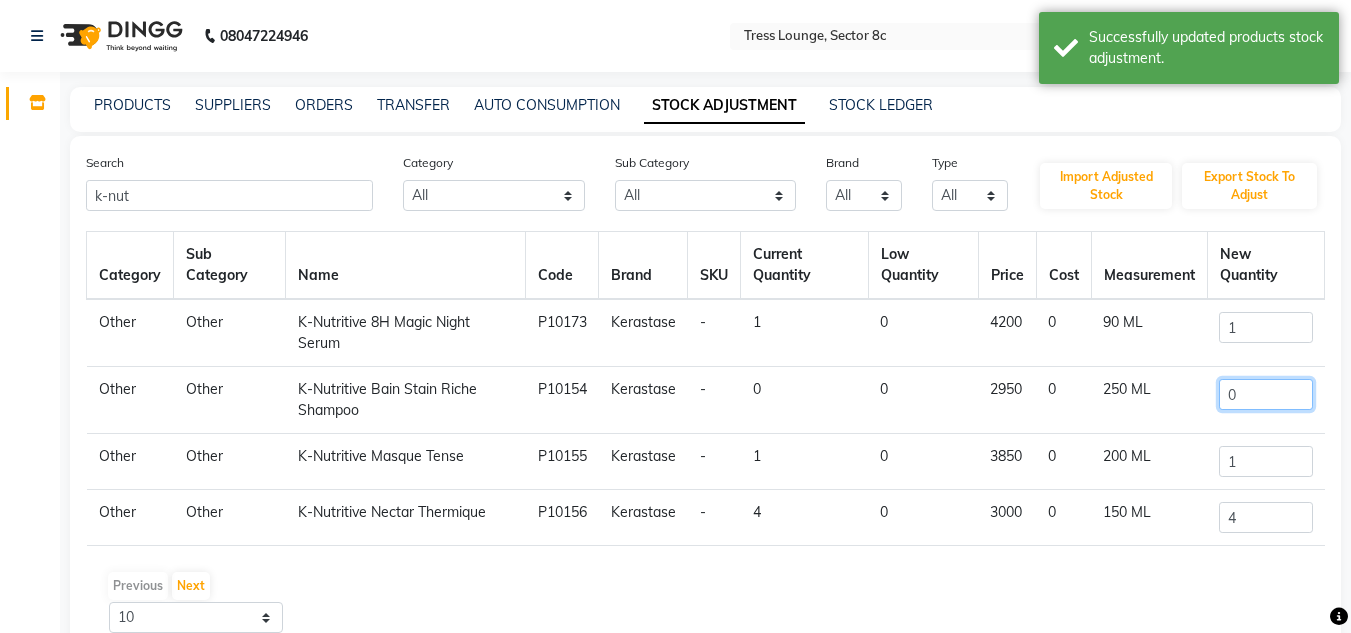 click on "0" 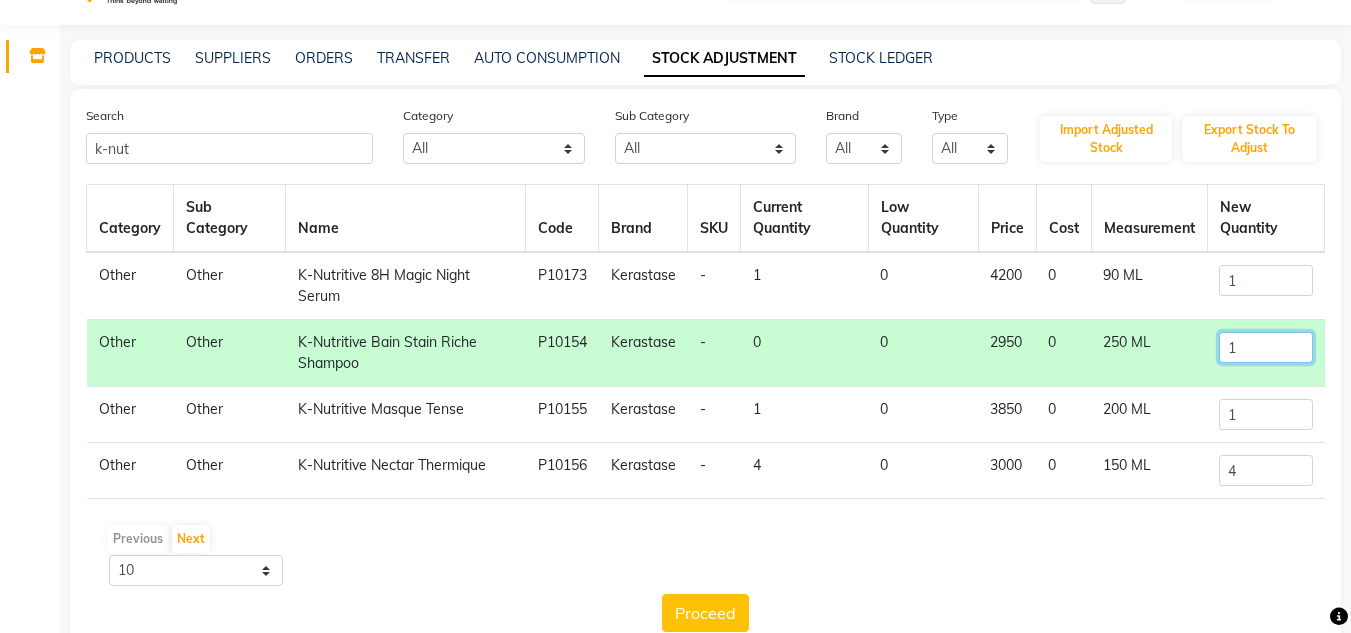 scroll, scrollTop: 92, scrollLeft: 0, axis: vertical 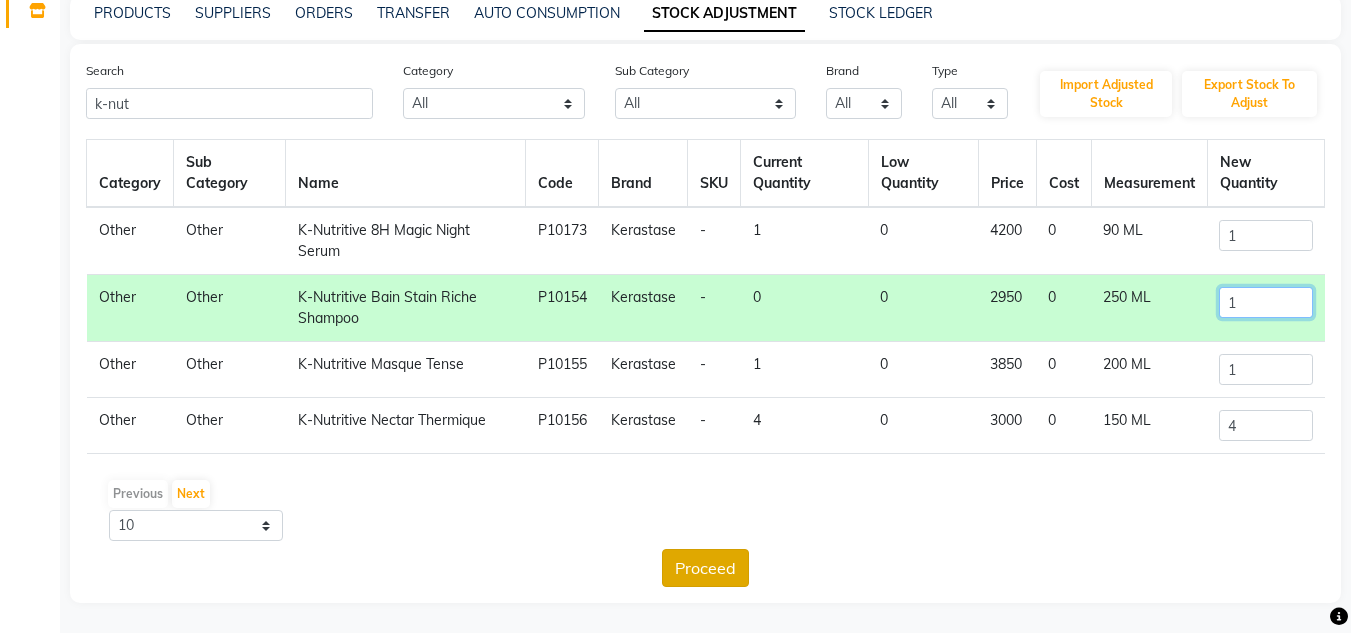 type on "1" 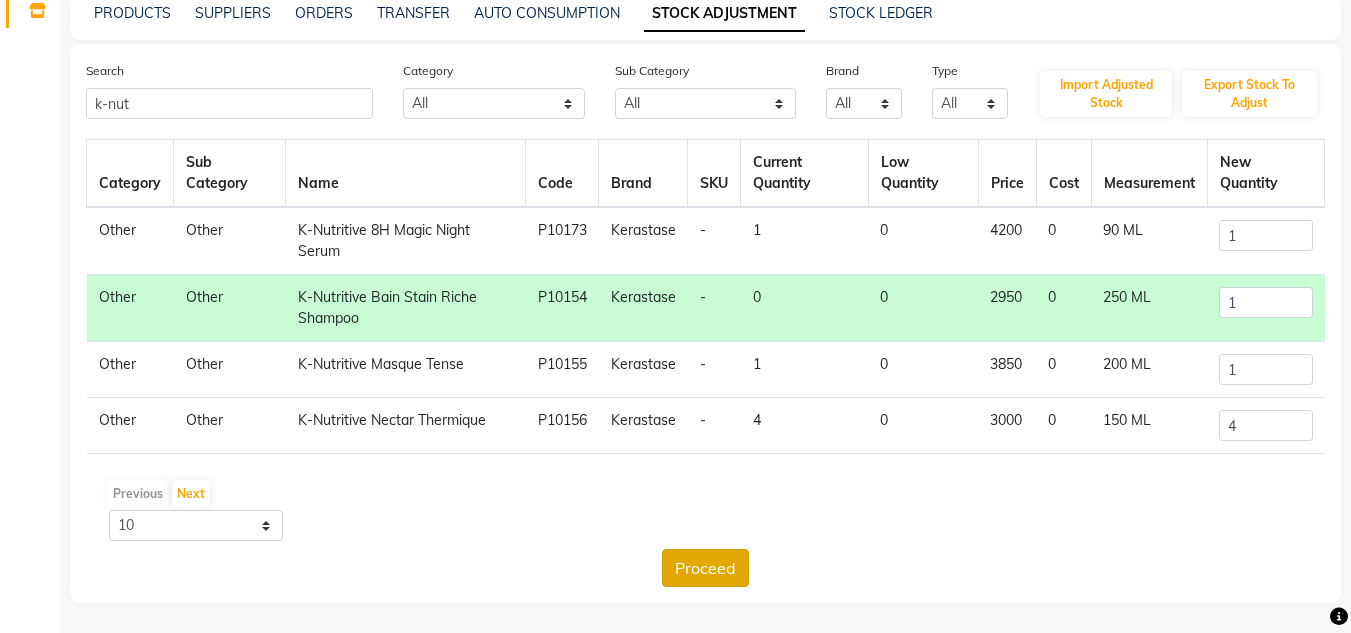 click on "Proceed" 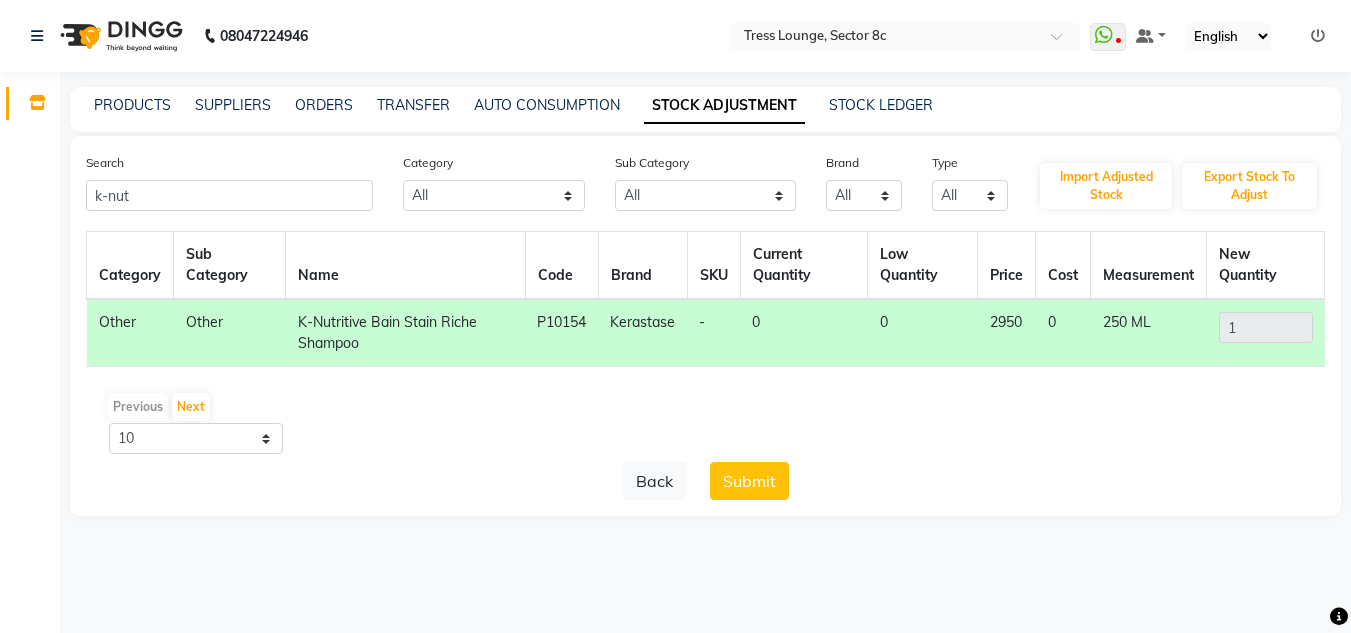 scroll, scrollTop: 0, scrollLeft: 0, axis: both 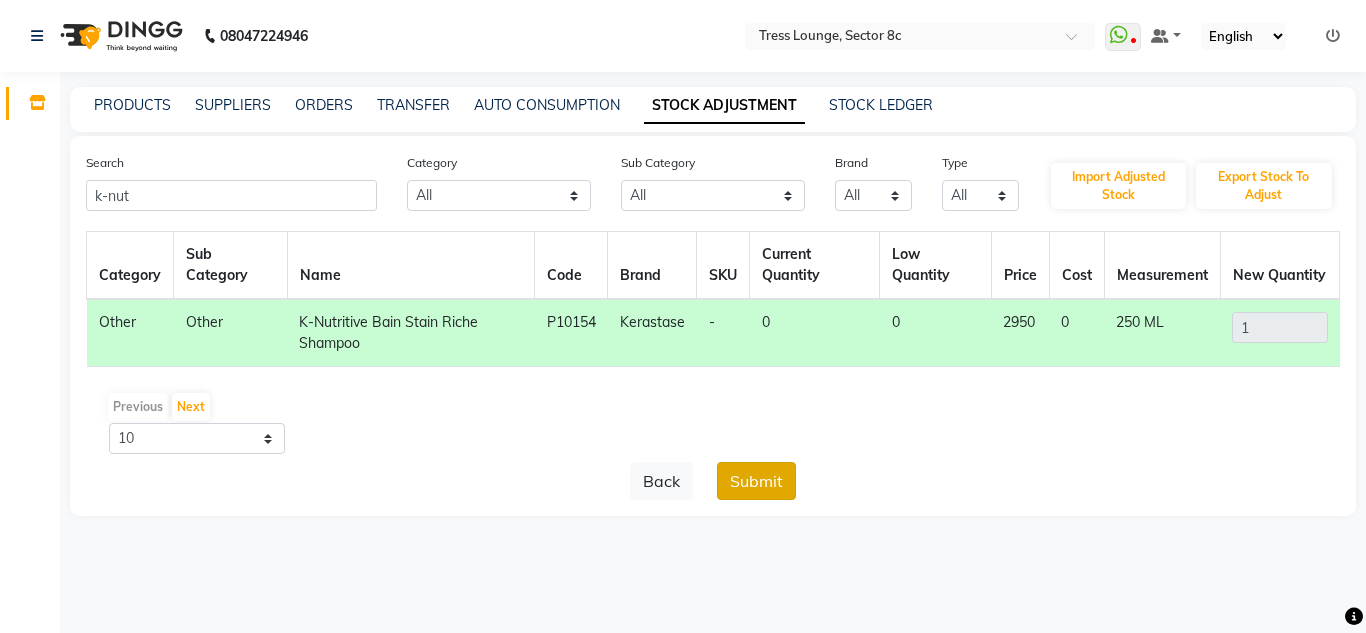 click on "Submit" 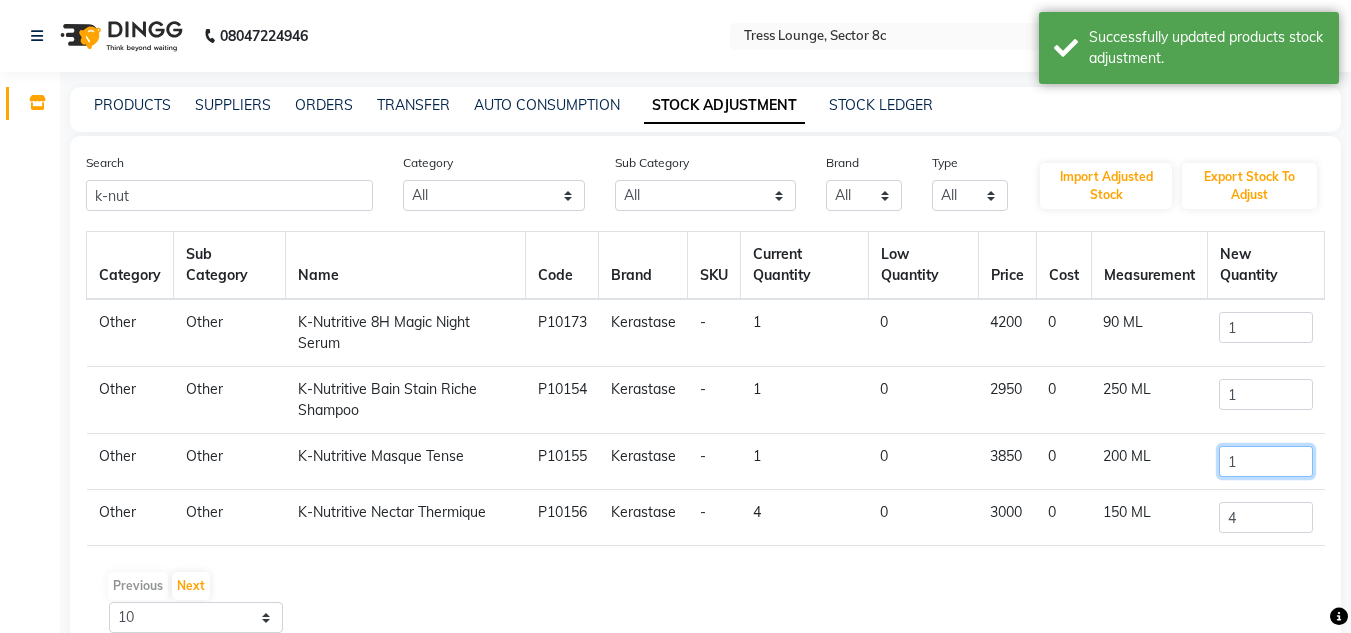 click on "1" 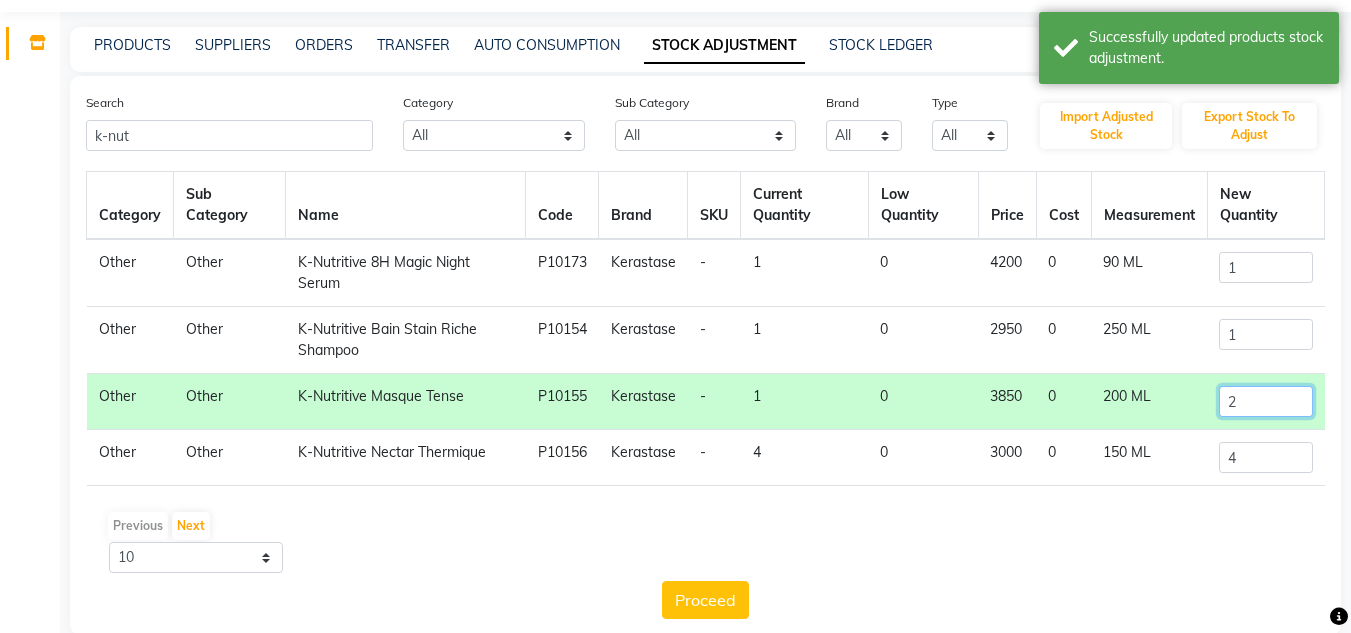 scroll, scrollTop: 92, scrollLeft: 0, axis: vertical 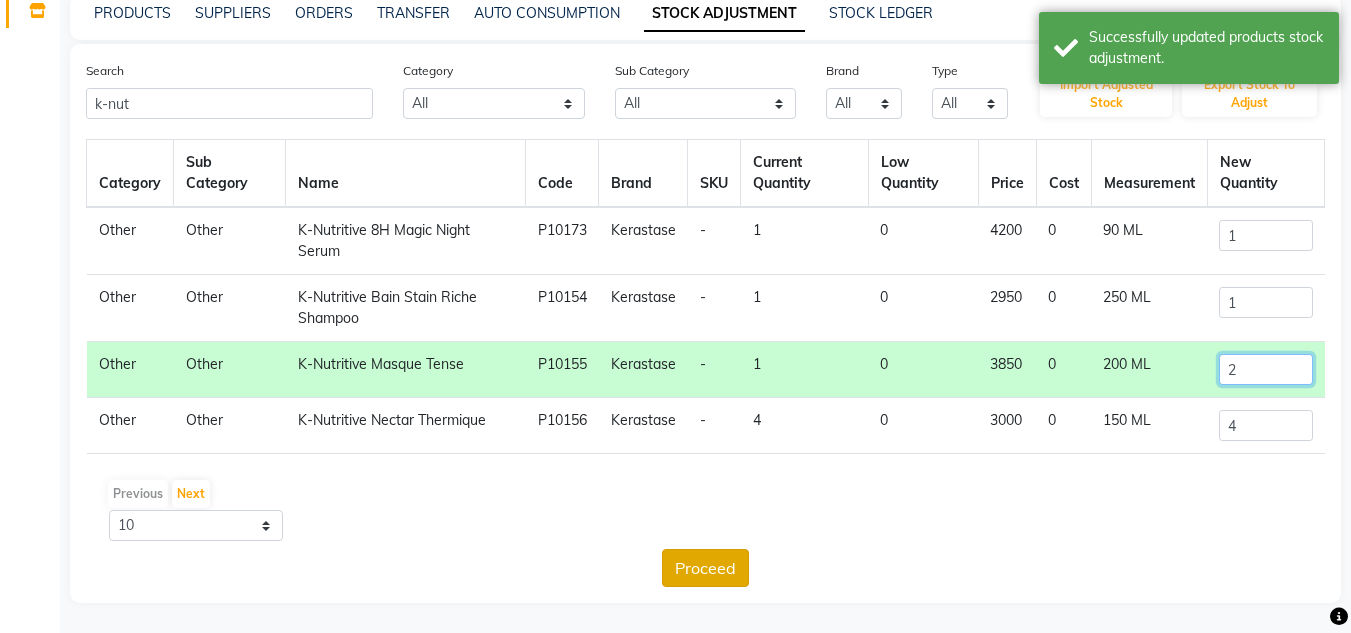 type on "2" 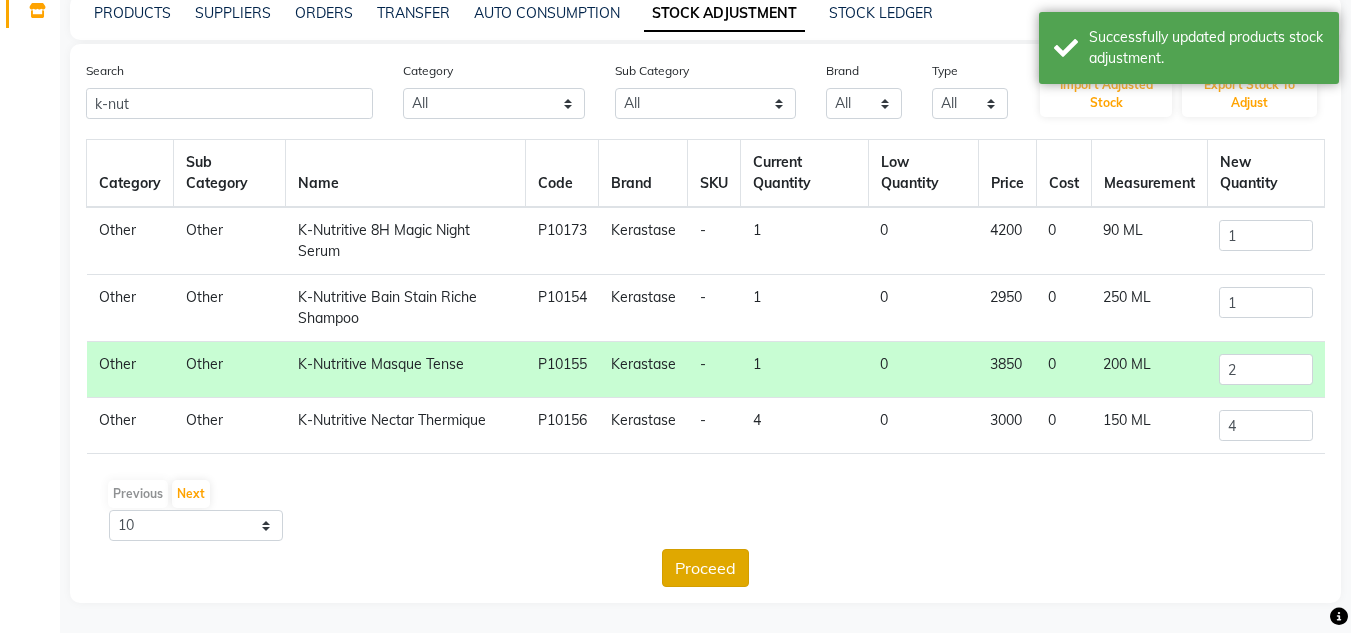 click on "Proceed" 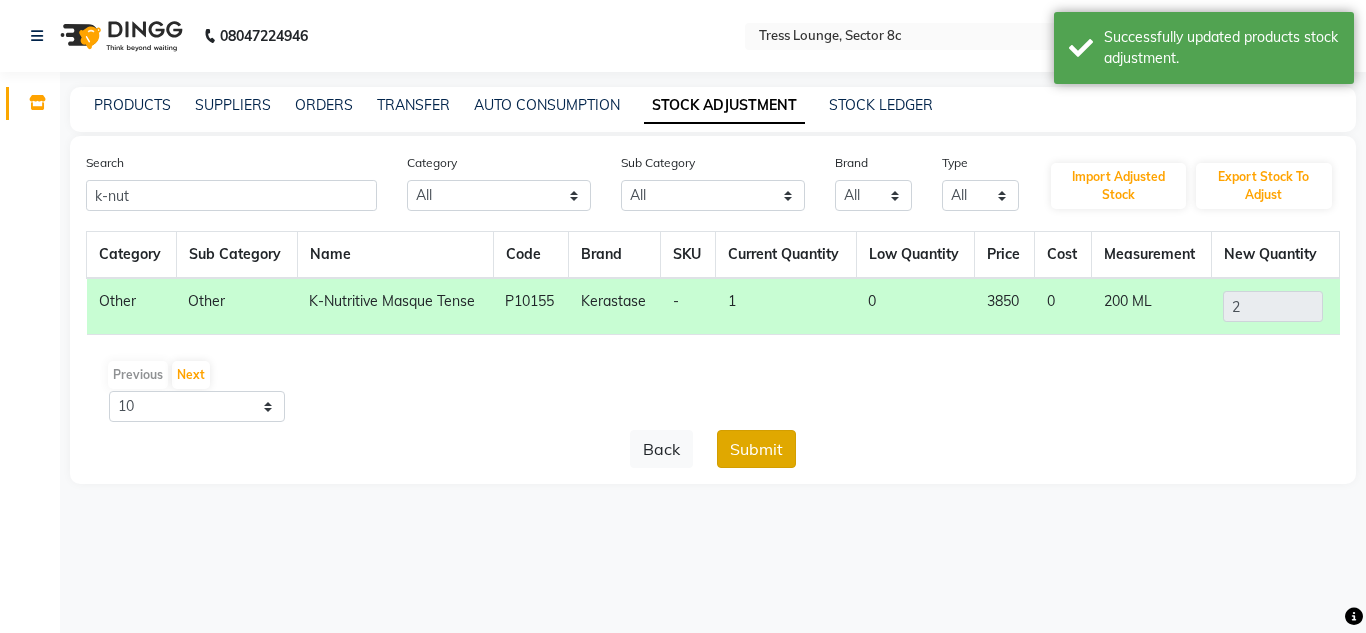 click on "Submit" 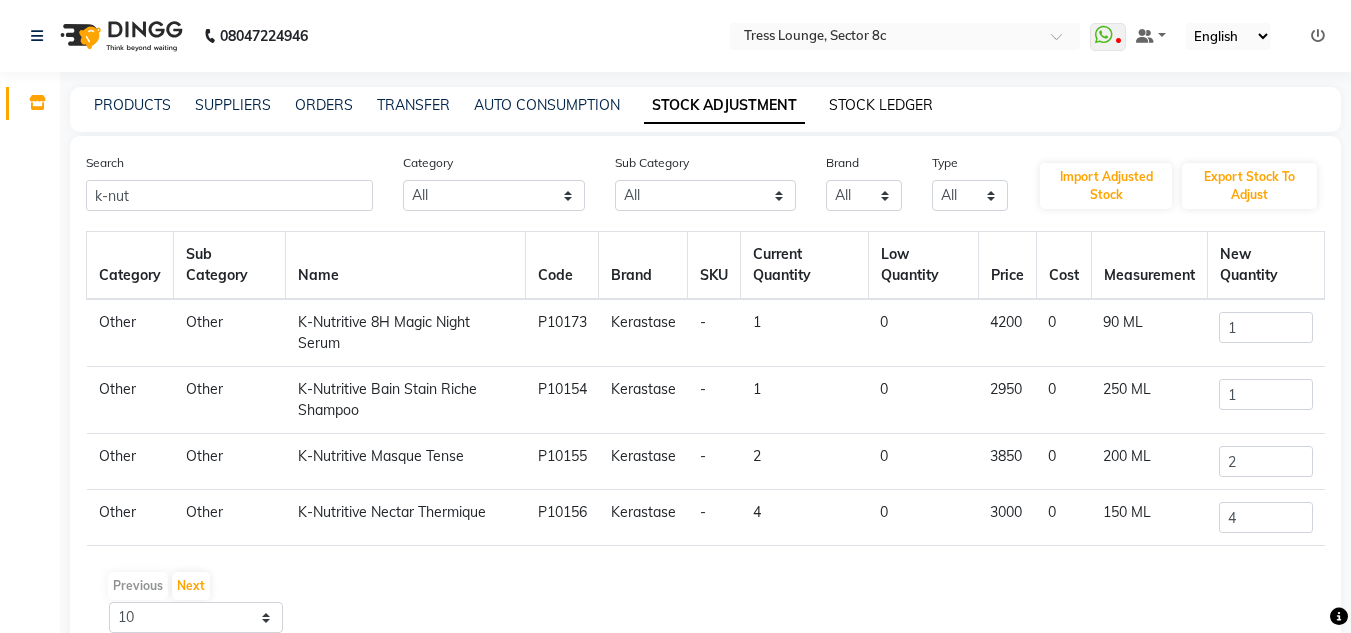 click on "STOCK LEDGER" 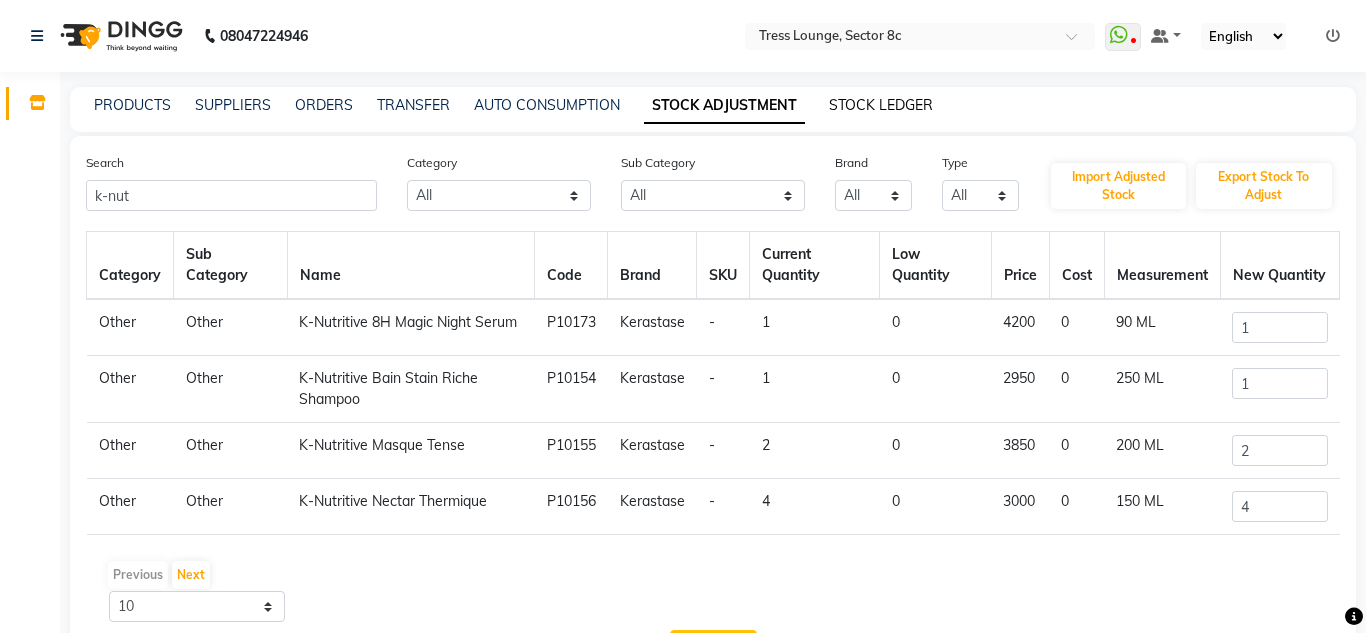 select on "all" 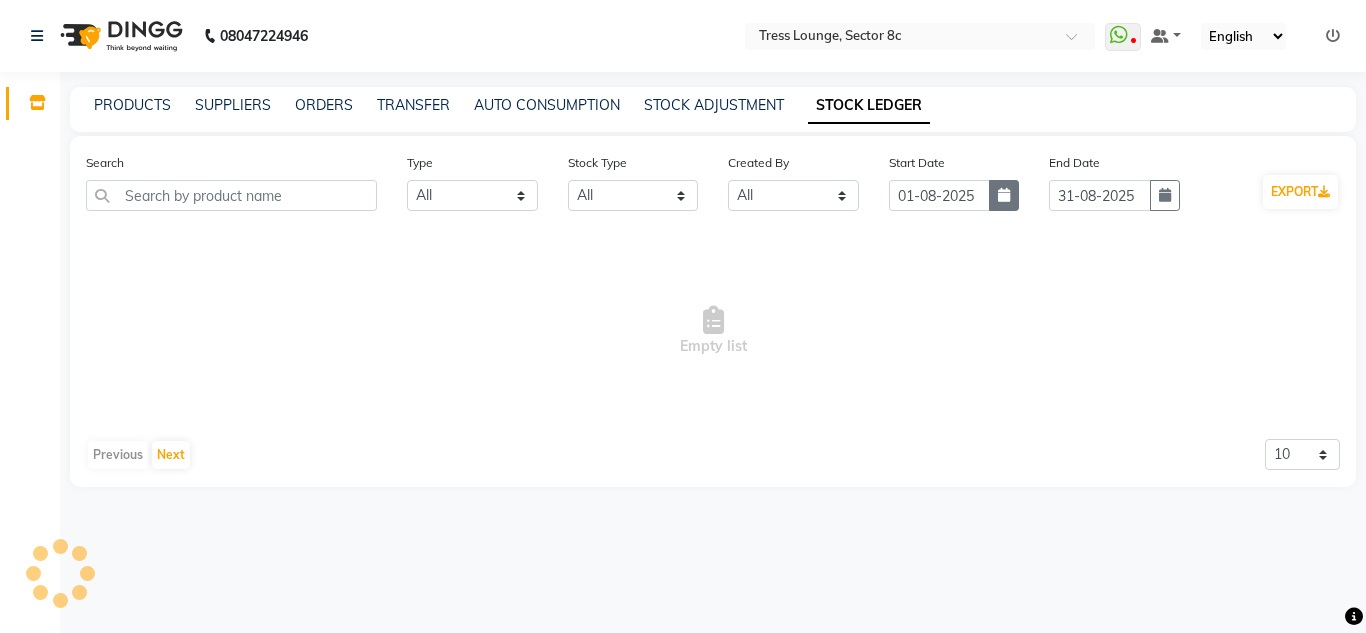 click 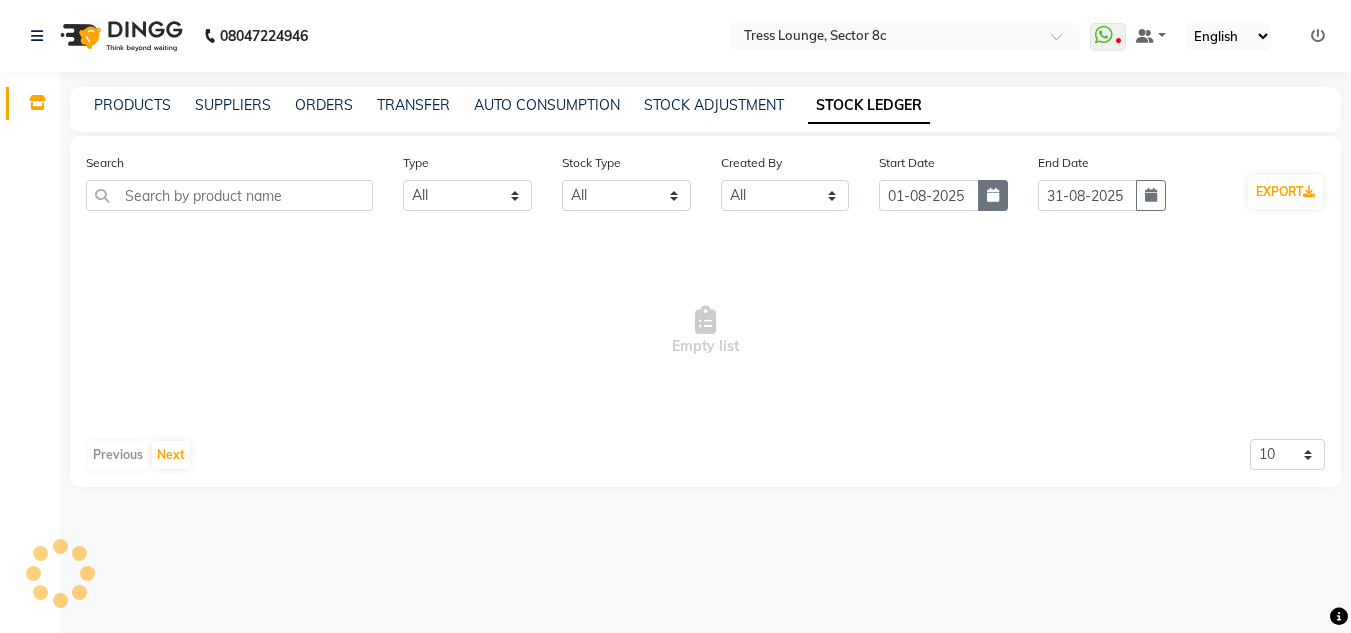 select on "8" 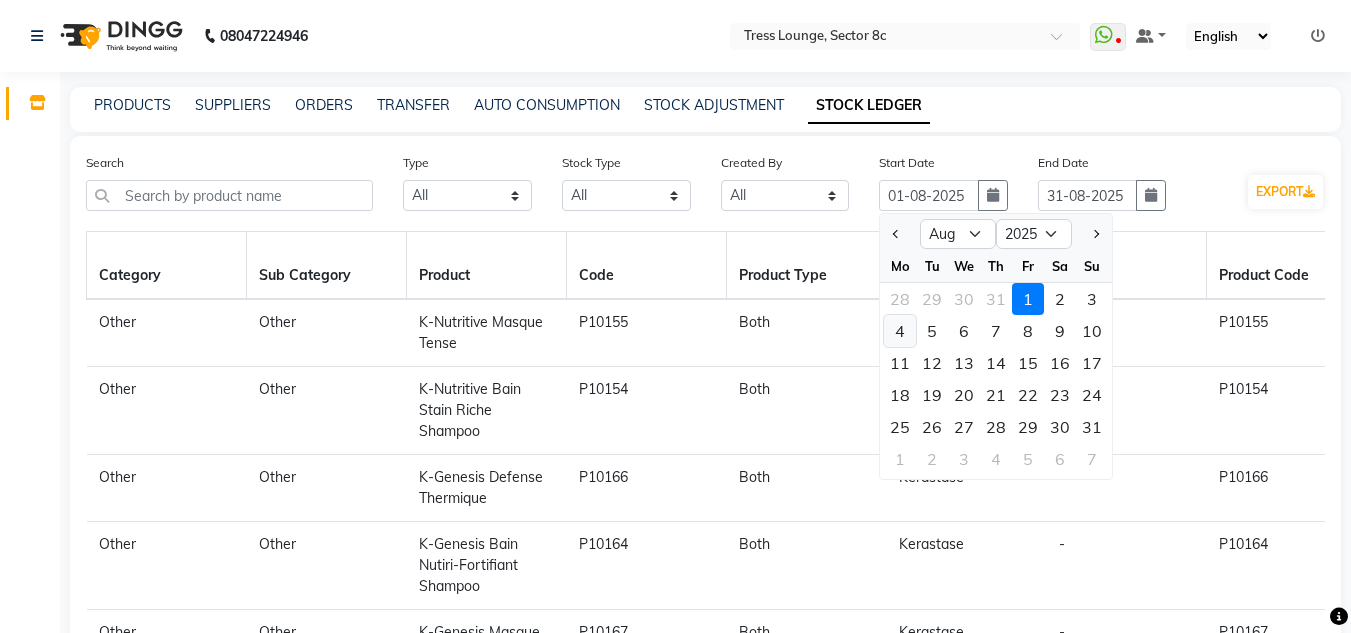 click on "4" 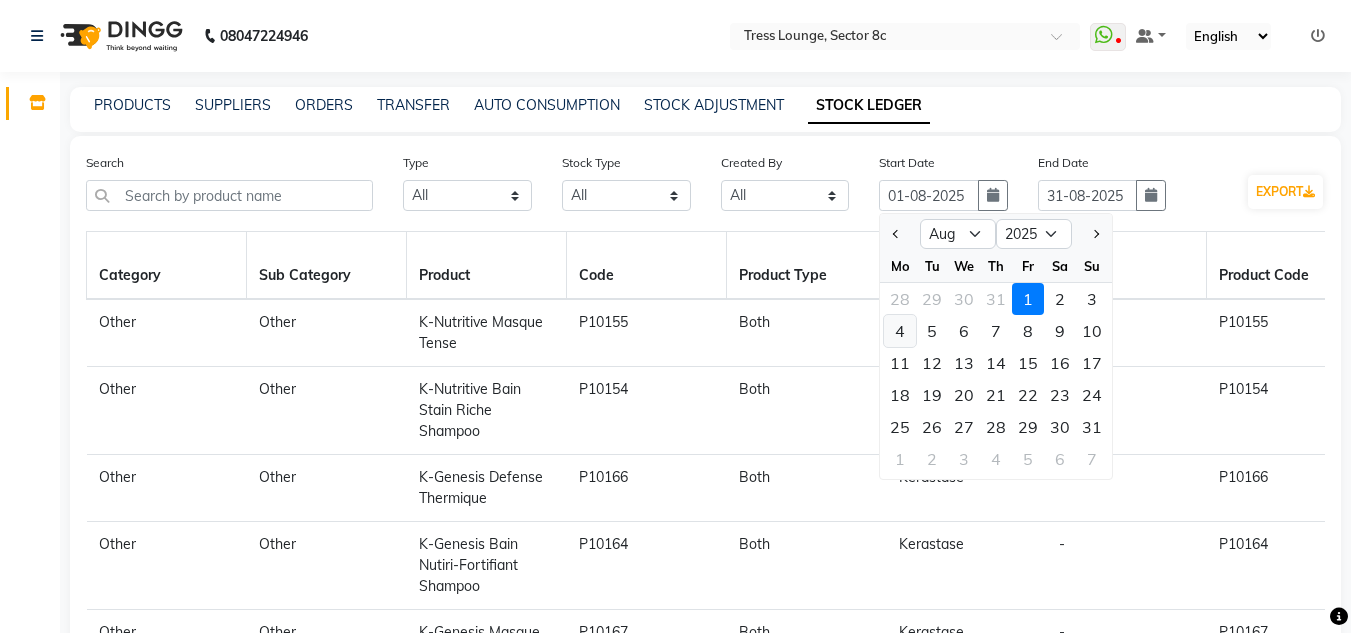 type on "04-08-2025" 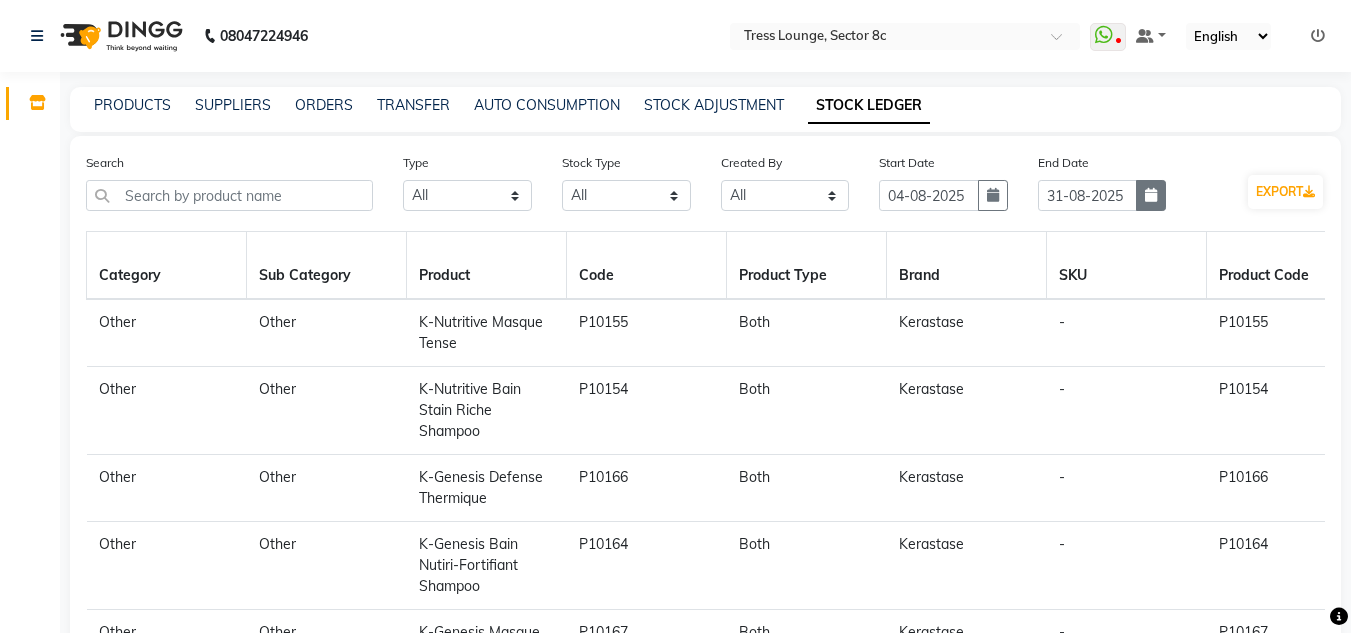 click 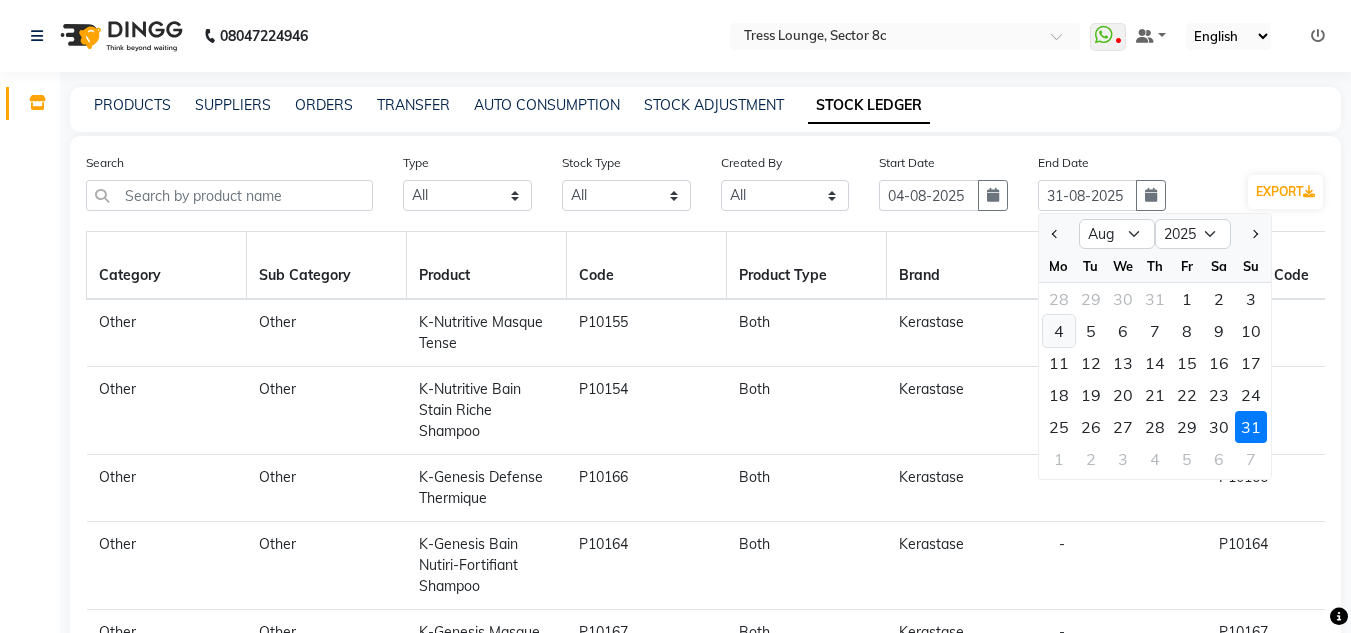 click on "4" 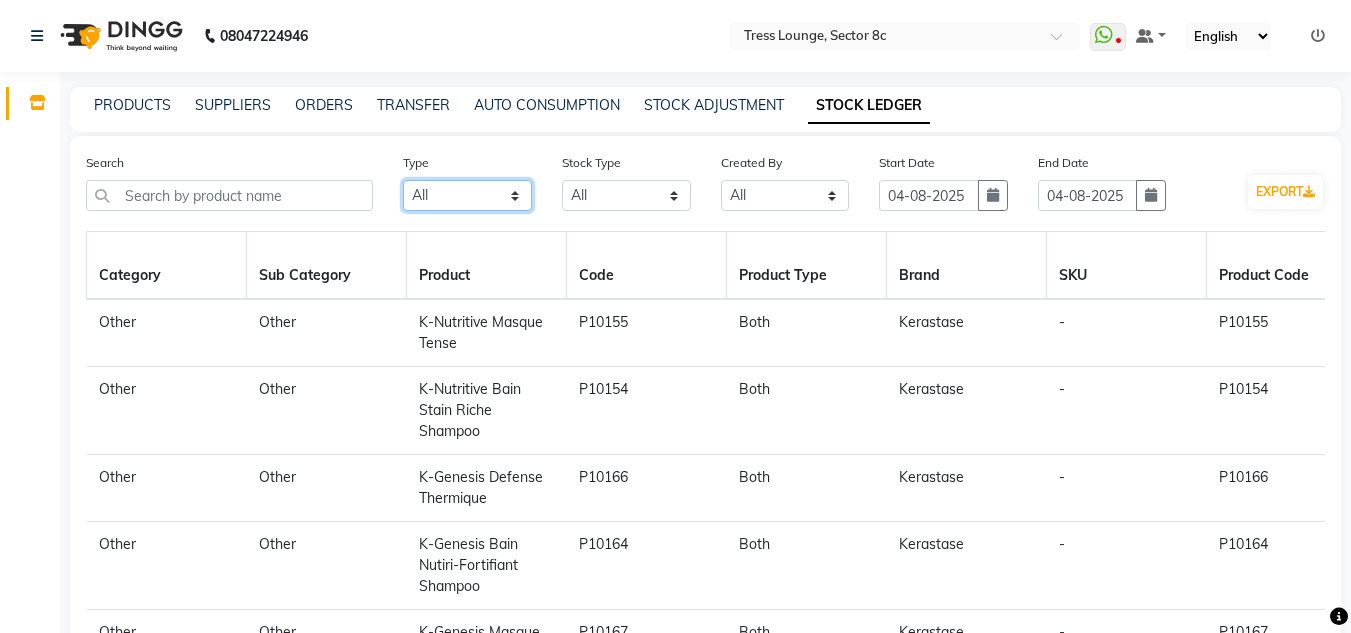 click on "Select All In Out" 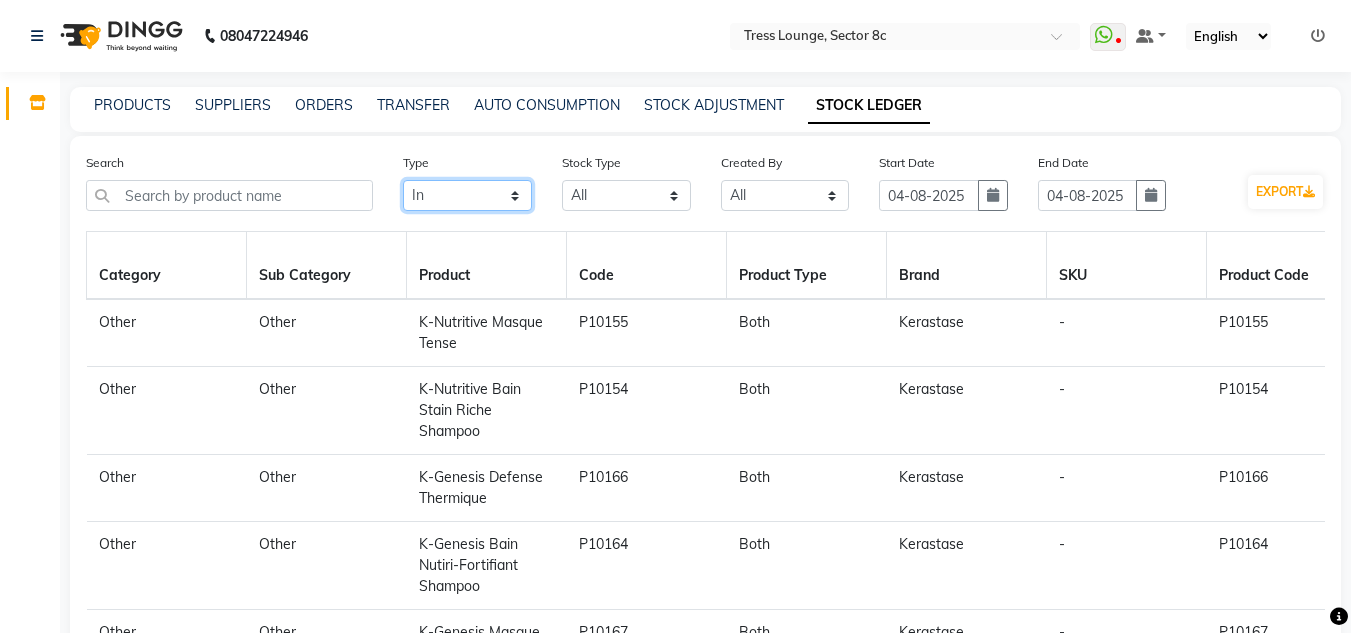 click on "Select All In Out" 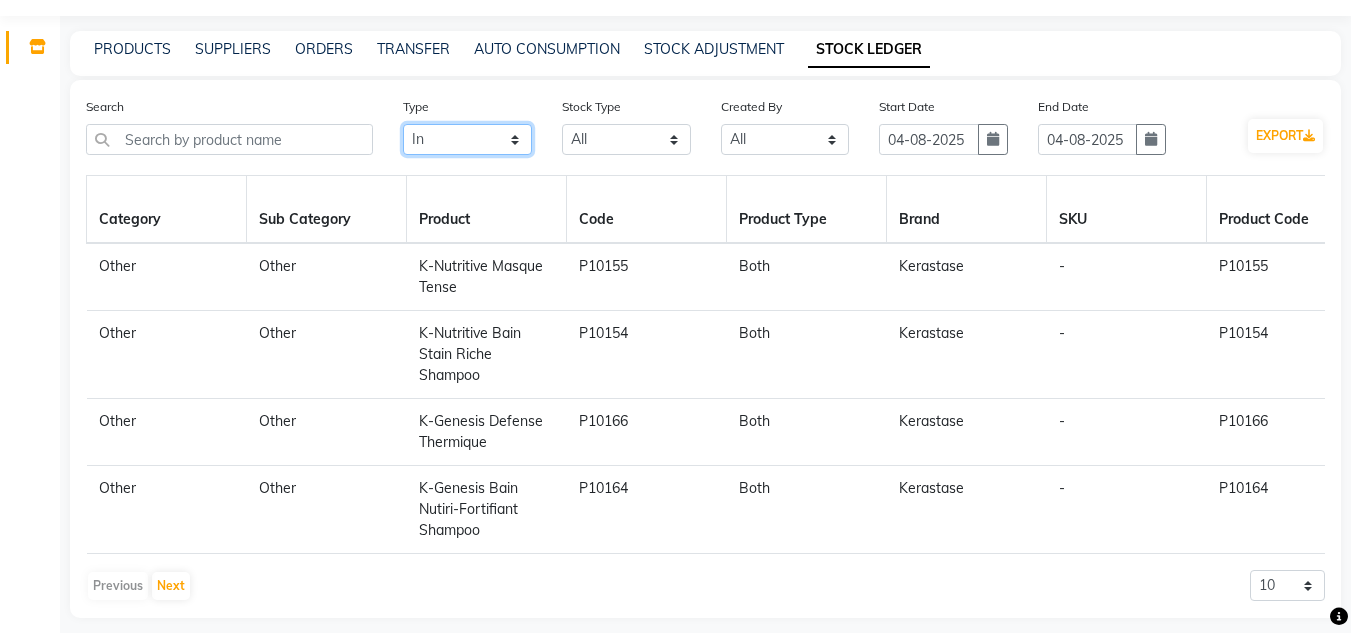 scroll, scrollTop: 86, scrollLeft: 0, axis: vertical 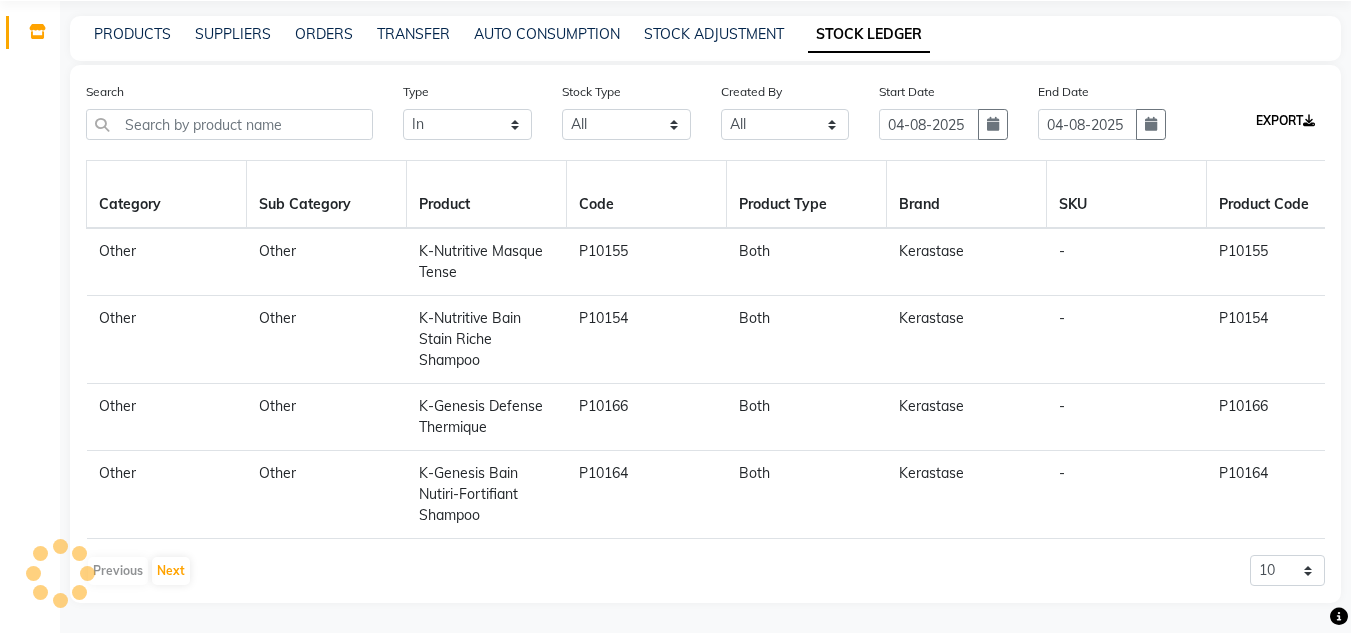 click on "EXPORT" 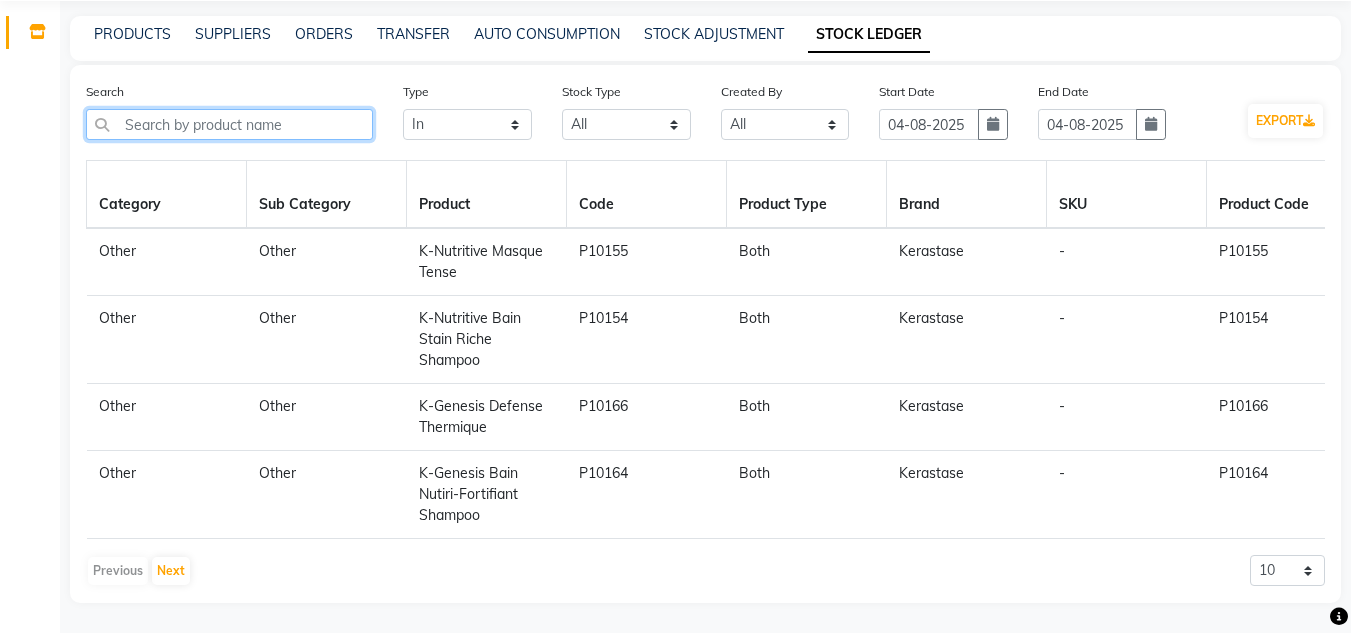 click 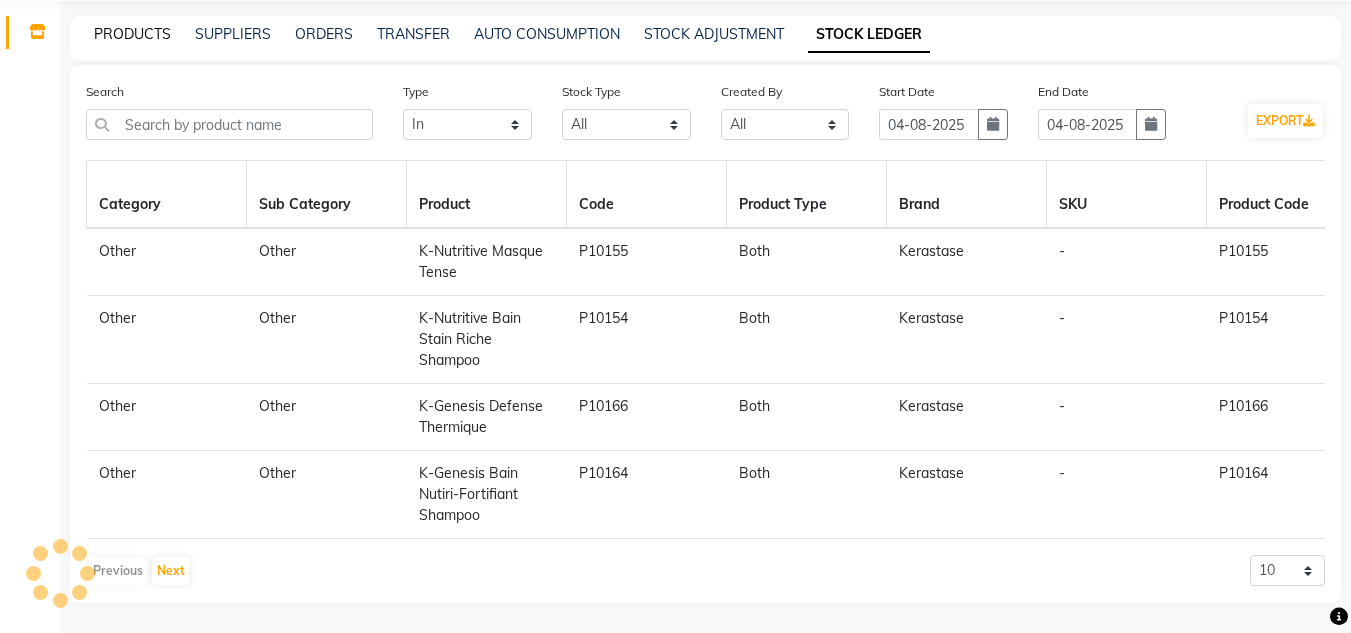 click on "PRODUCTS" 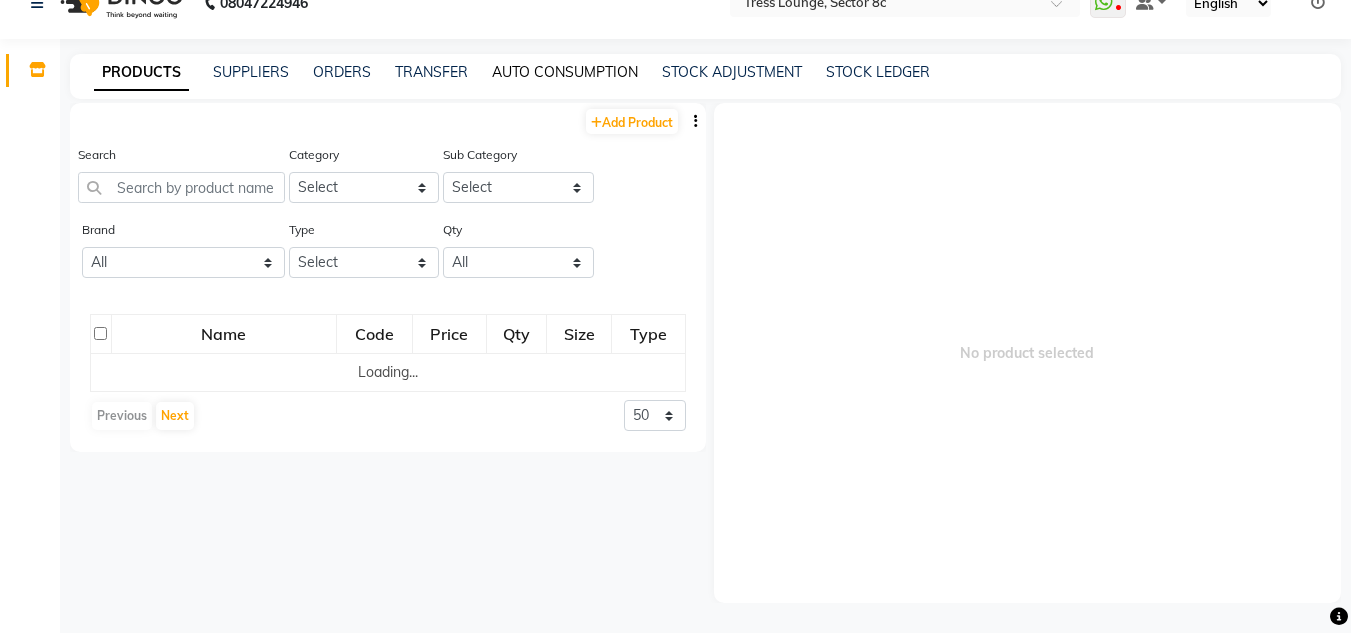 scroll, scrollTop: 13, scrollLeft: 0, axis: vertical 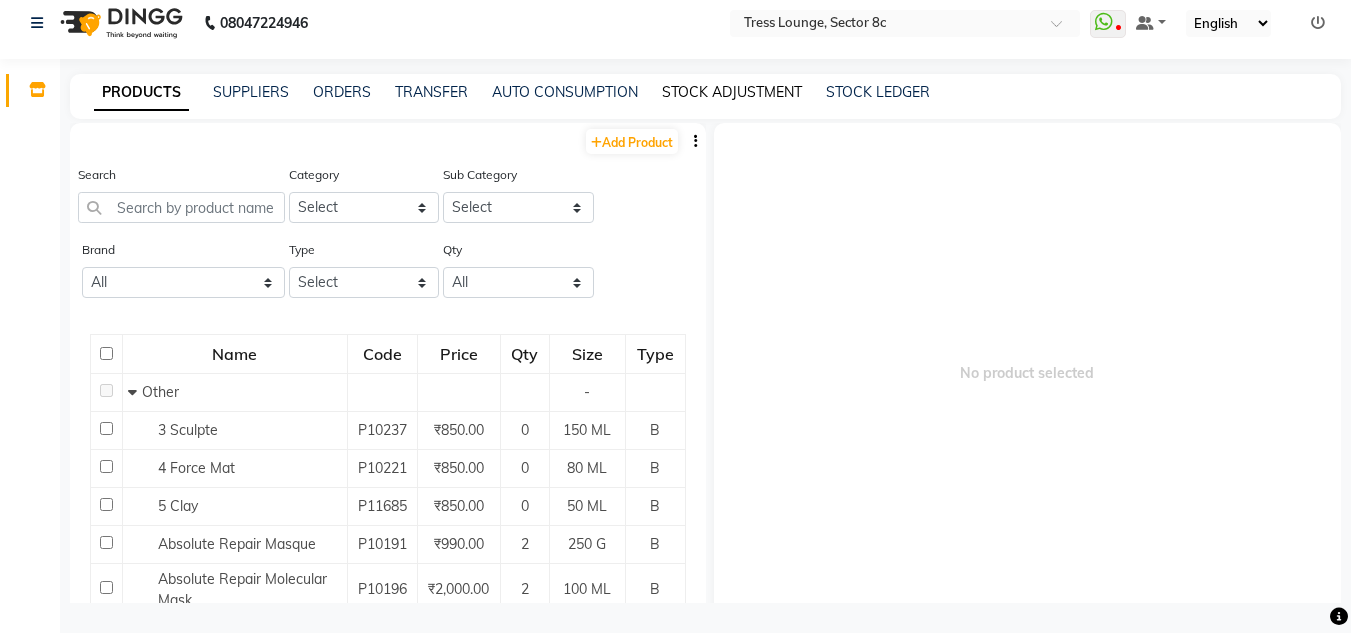 click on "STOCK ADJUSTMENT" 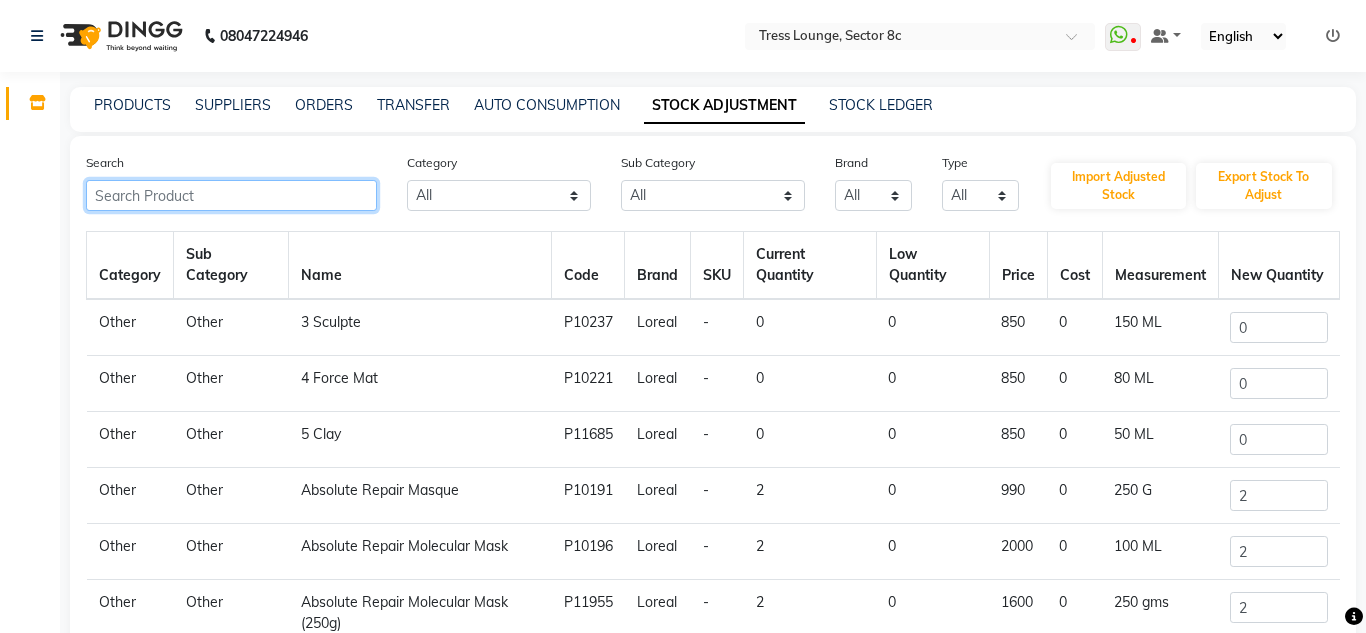 click 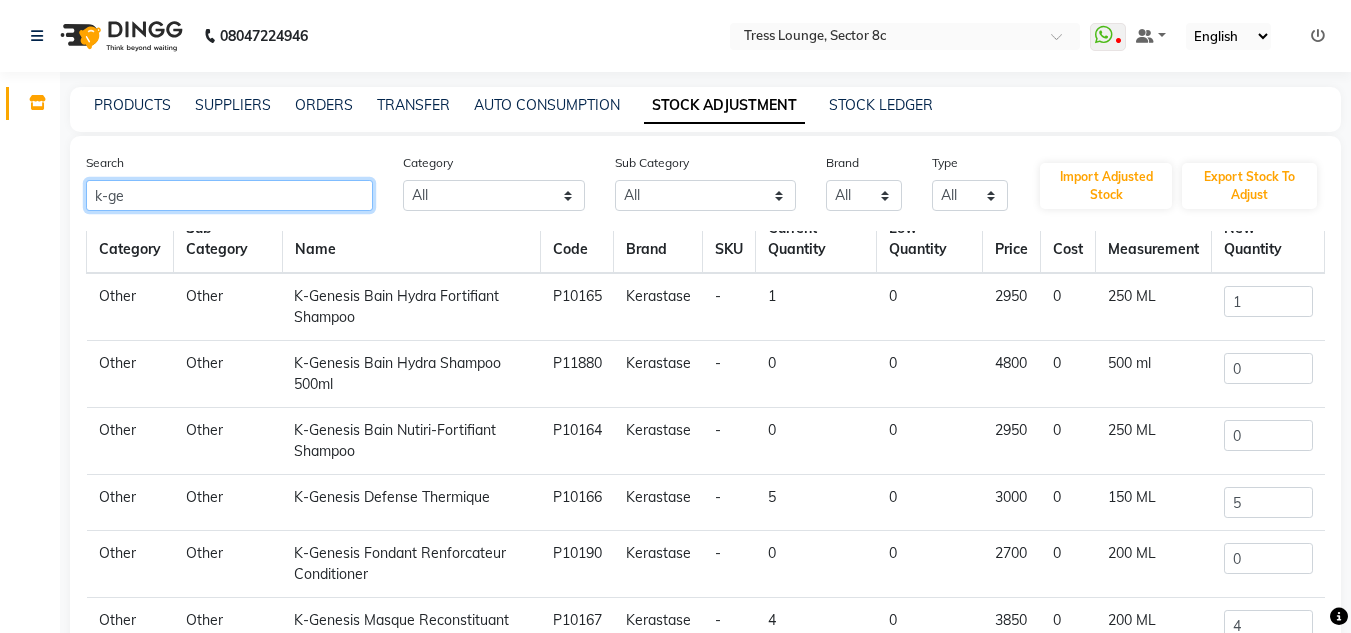 scroll, scrollTop: 32, scrollLeft: 0, axis: vertical 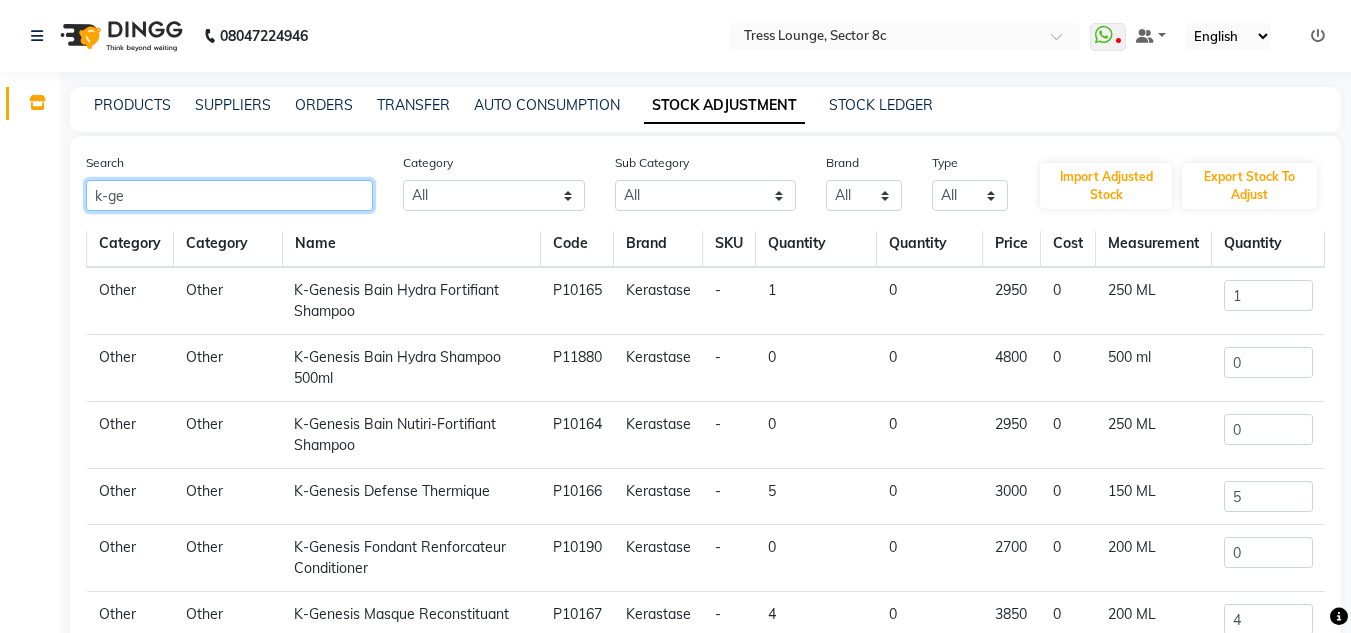 type on "k-ge" 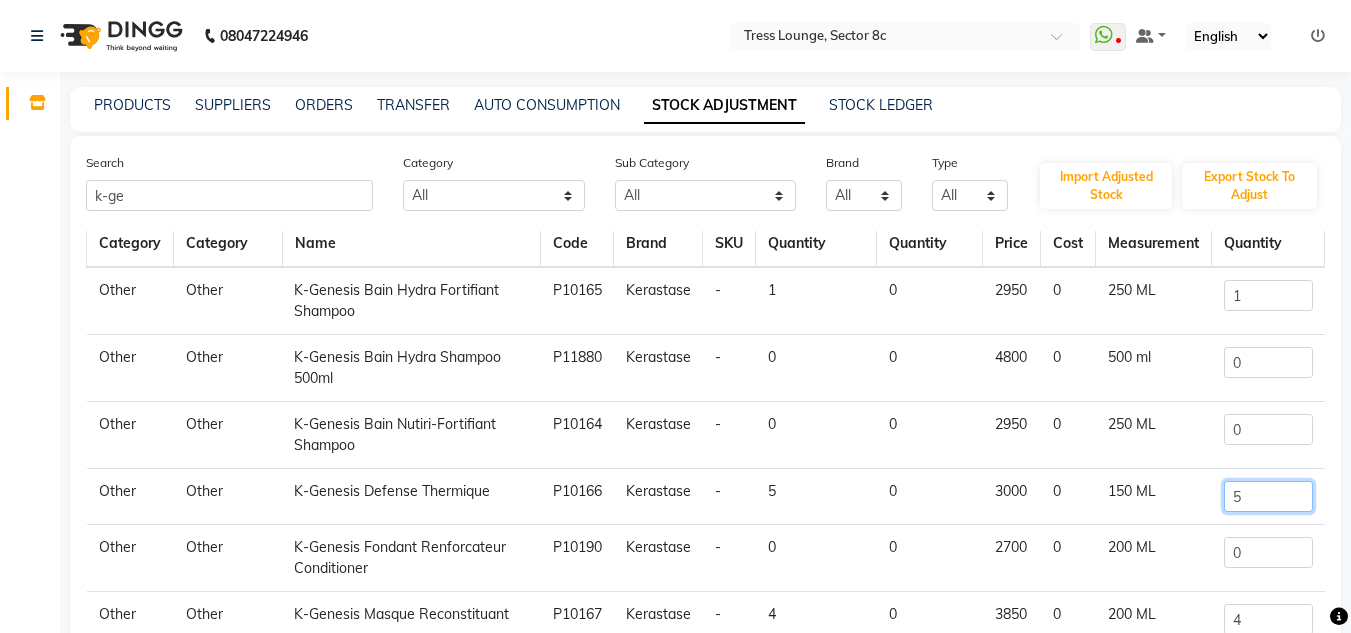 click on "5" 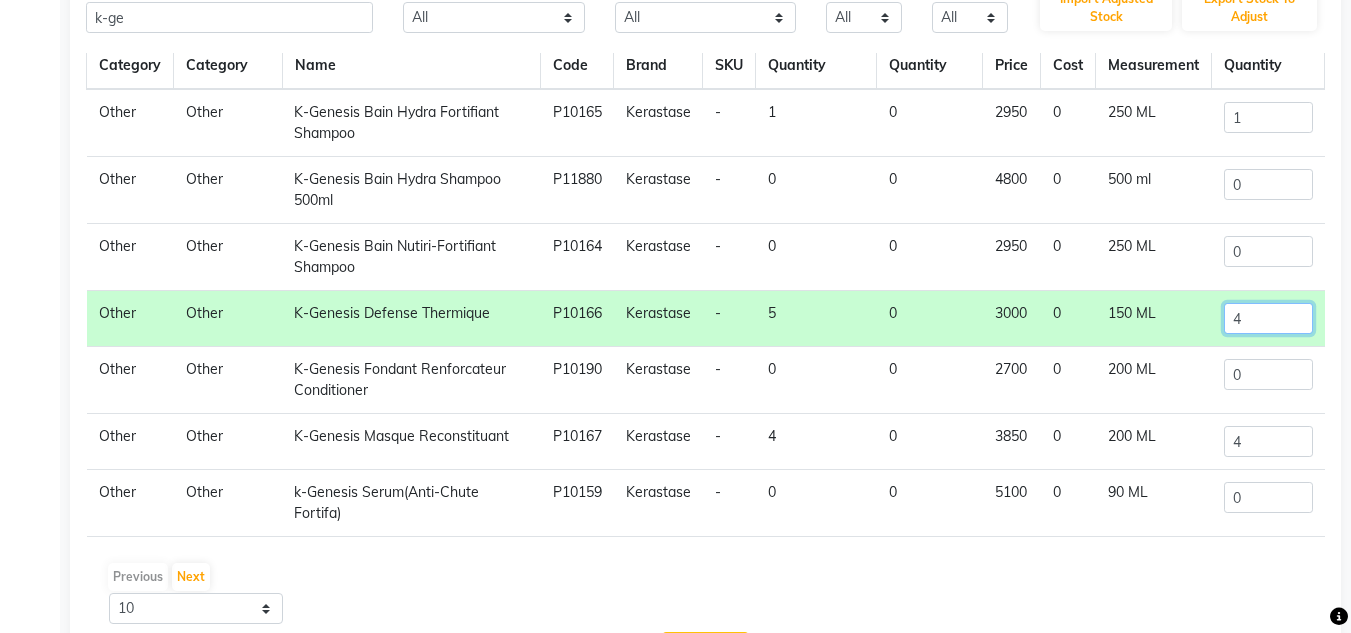 scroll, scrollTop: 200, scrollLeft: 0, axis: vertical 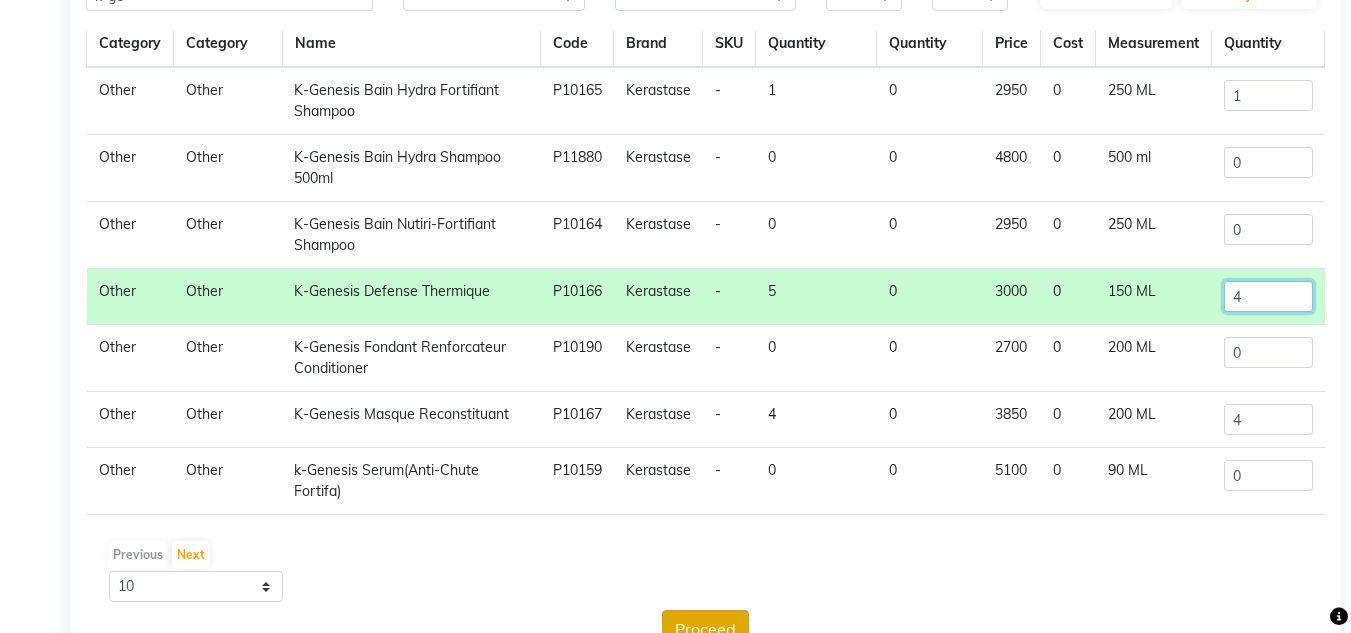type on "4" 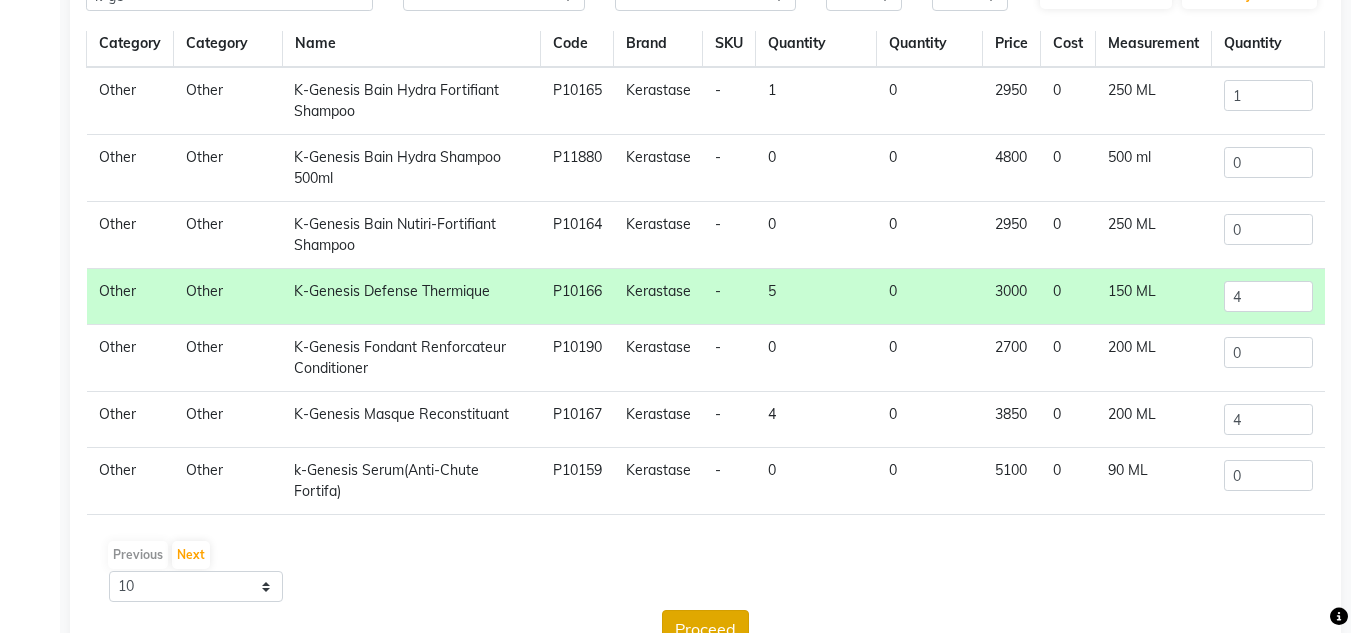 click on "Proceed" 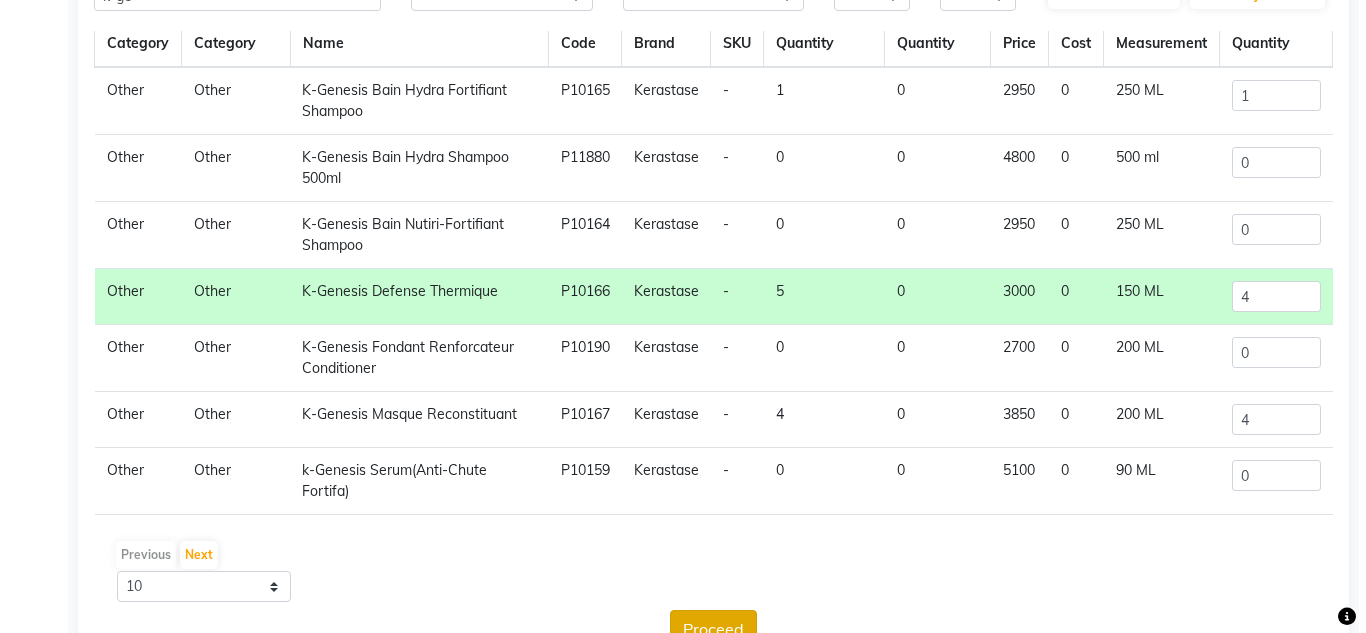 scroll, scrollTop: 0, scrollLeft: 0, axis: both 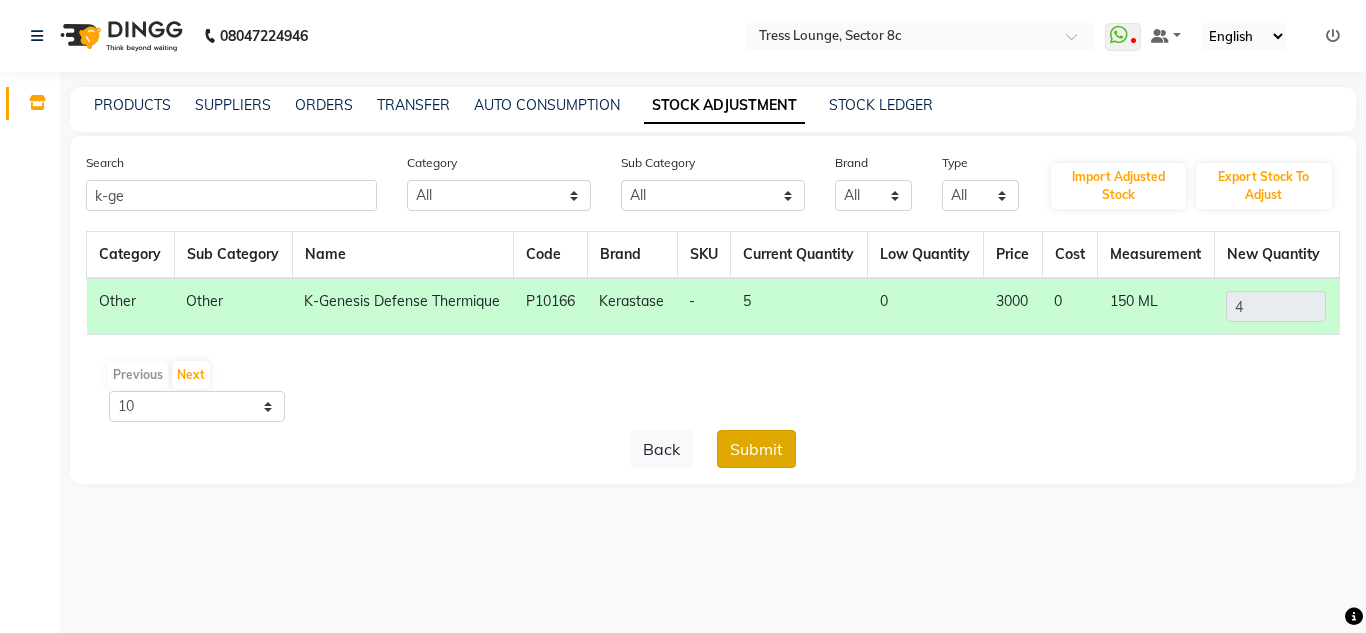 click on "Submit" 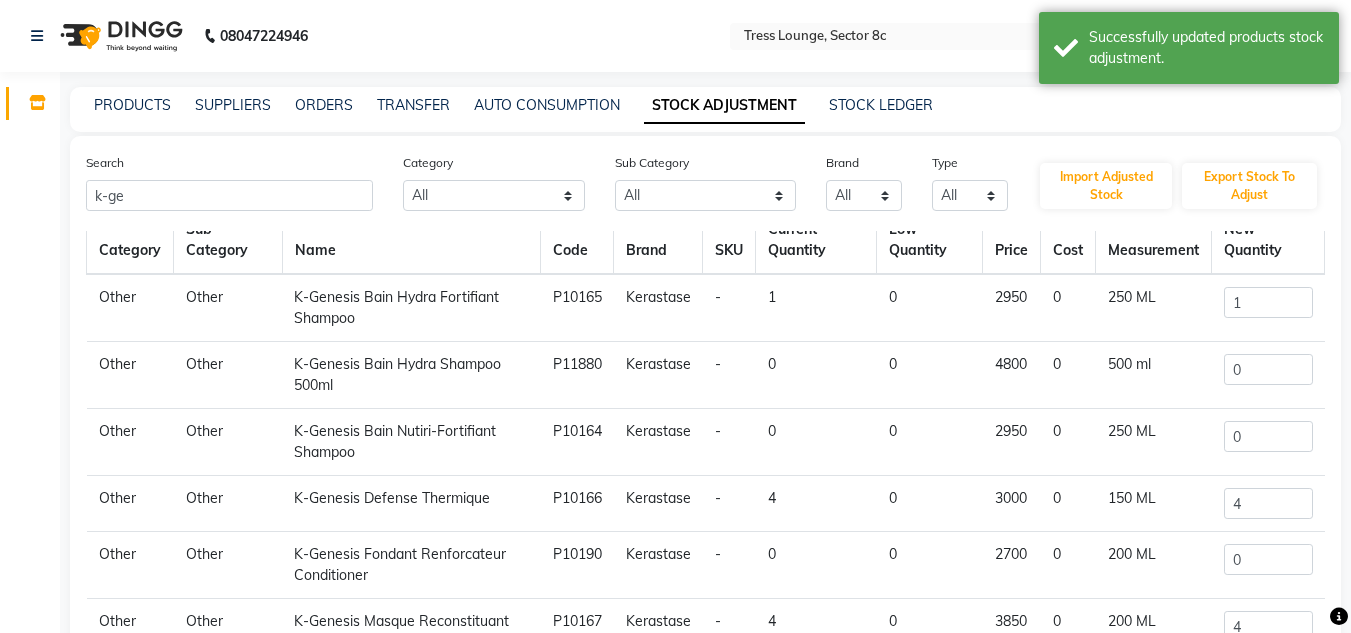 scroll, scrollTop: 32, scrollLeft: 0, axis: vertical 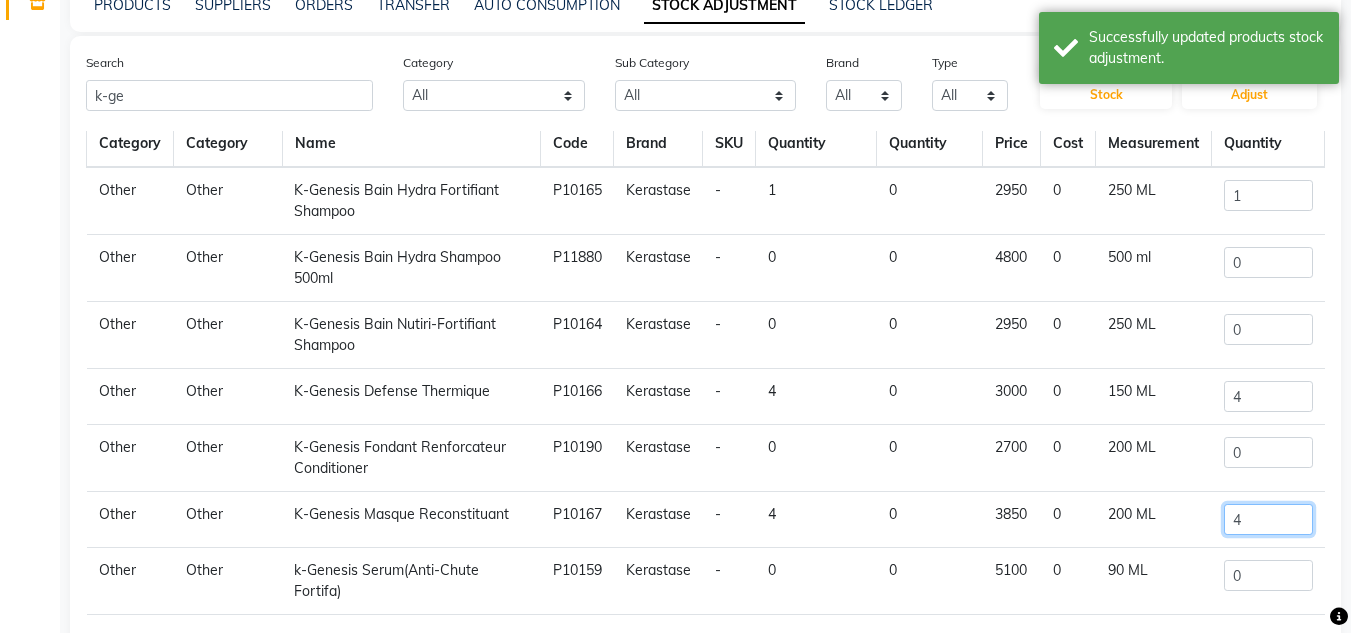 click on "4" 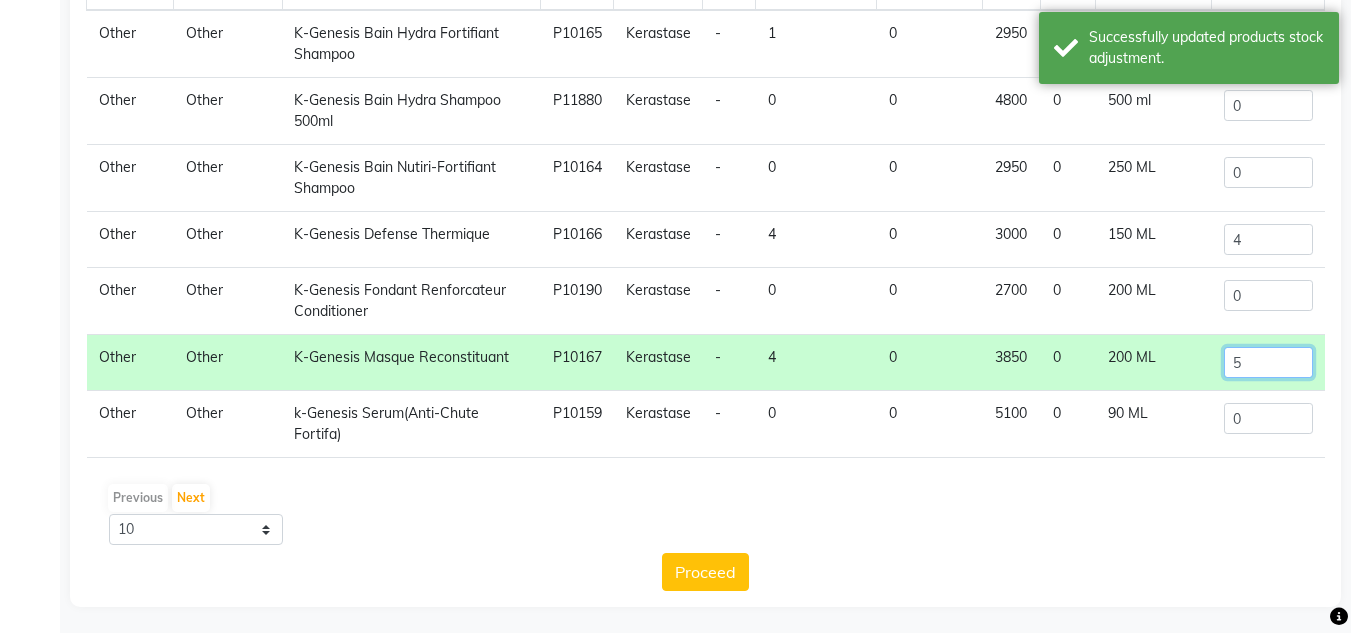 scroll, scrollTop: 261, scrollLeft: 0, axis: vertical 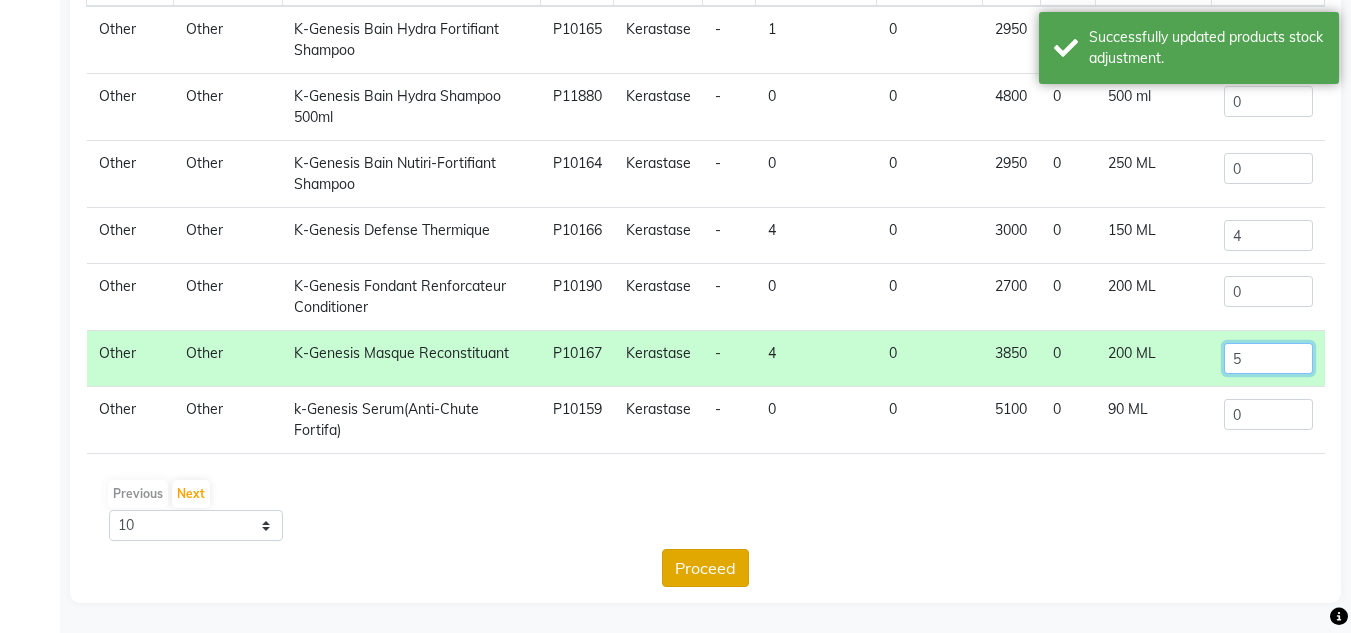 type on "5" 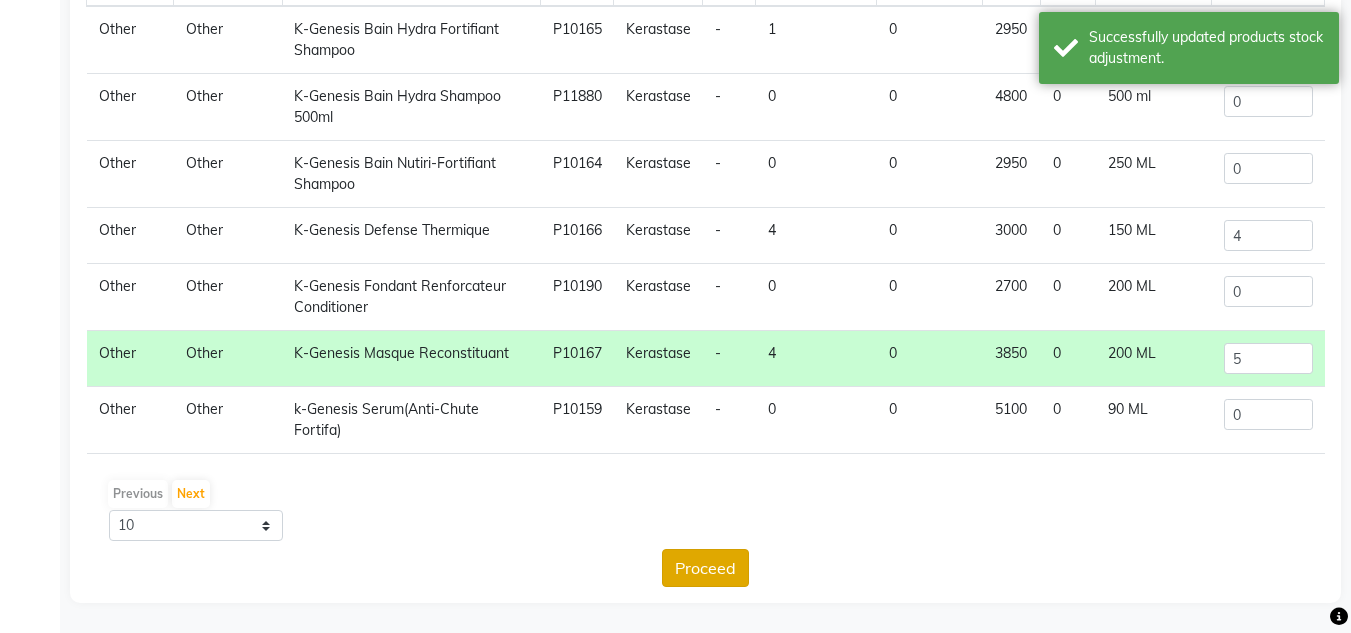 click on "Proceed" 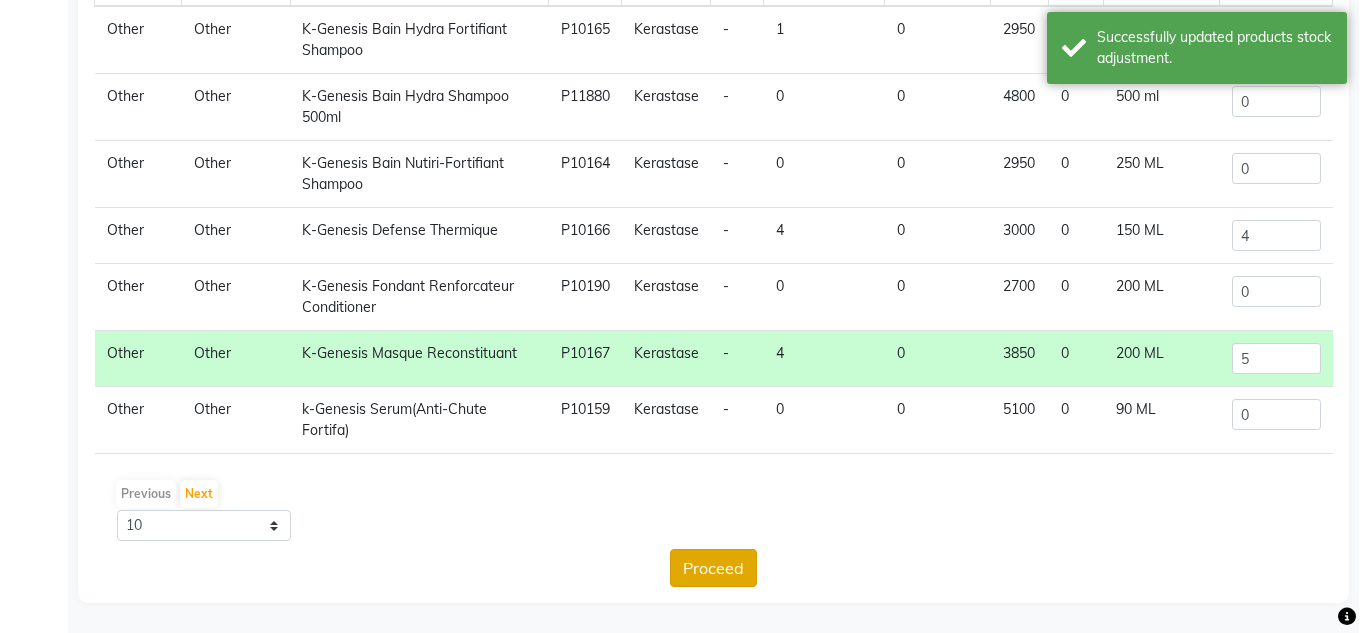scroll, scrollTop: 0, scrollLeft: 0, axis: both 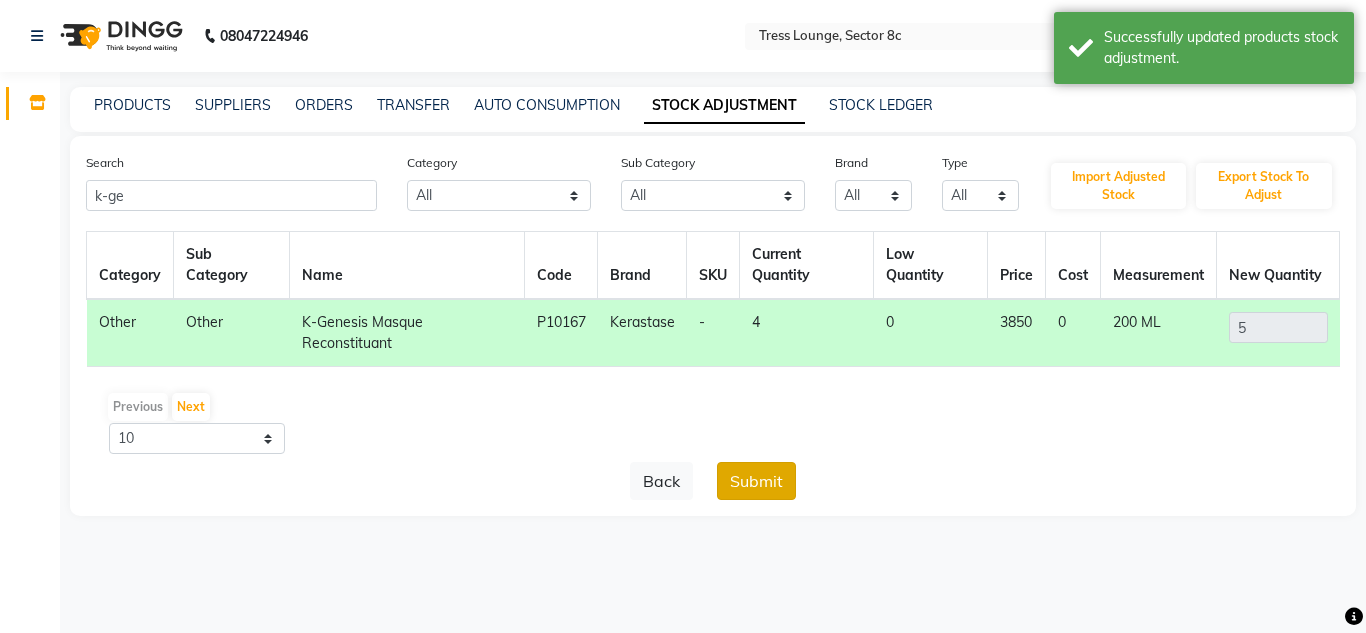 click on "Submit" 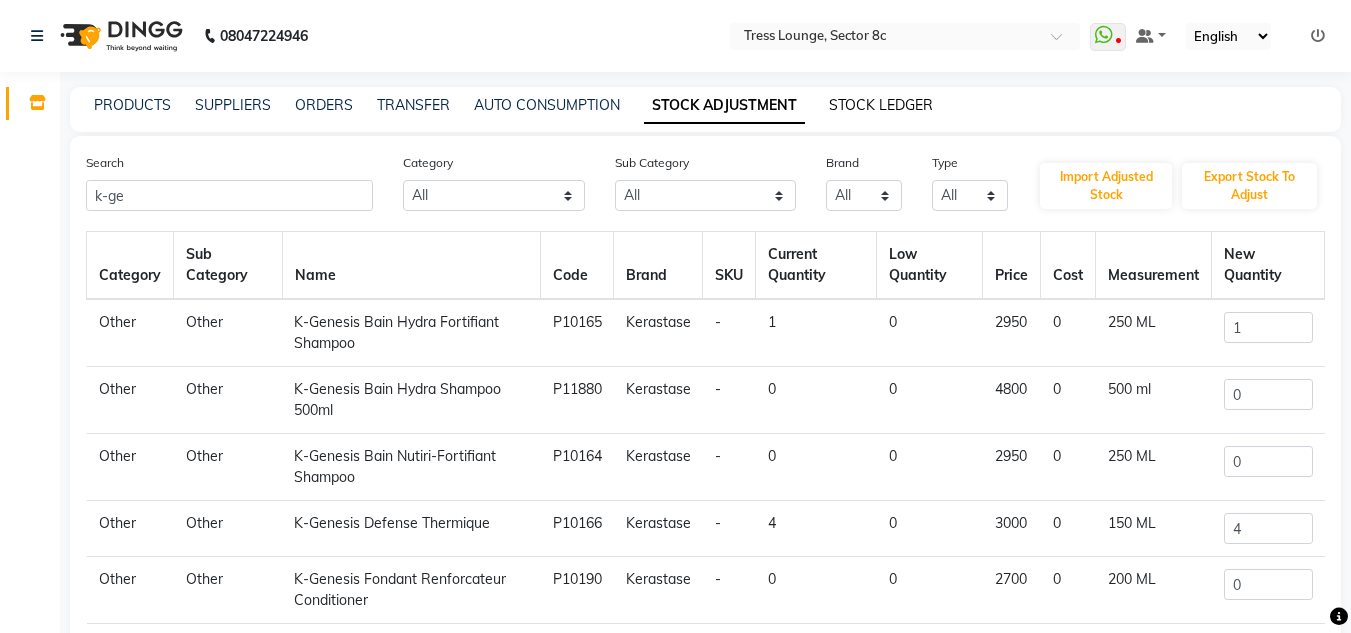 click on "STOCK LEDGER" 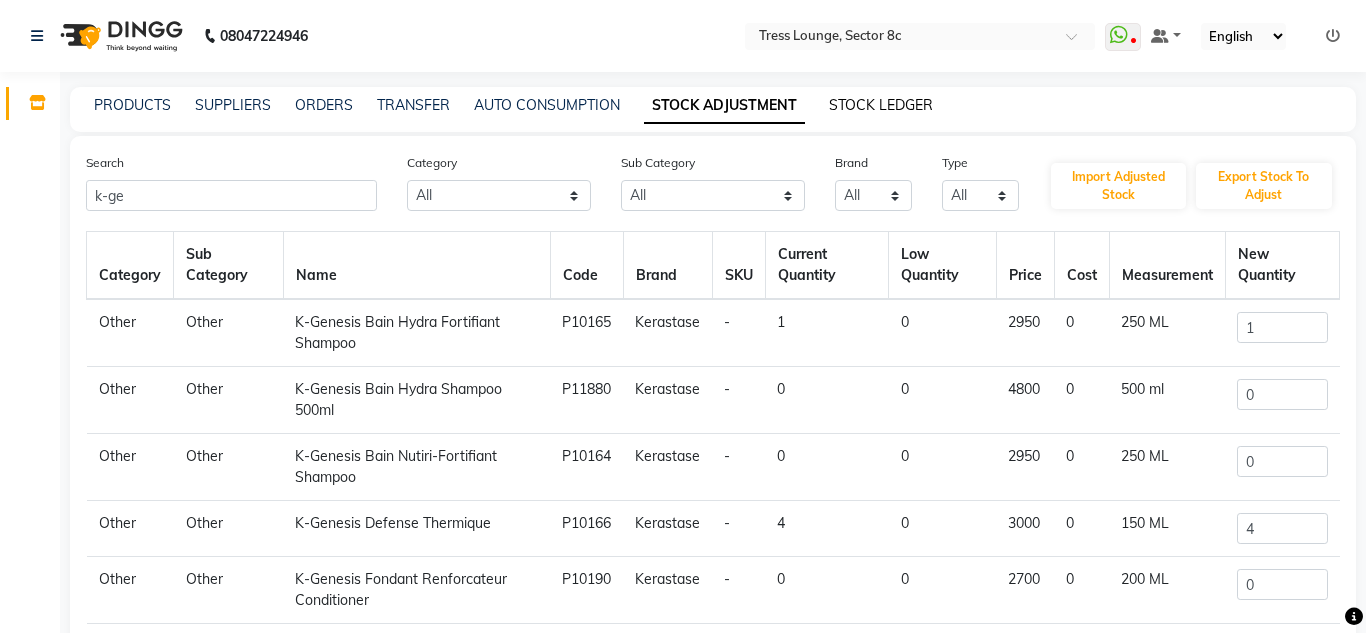 select on "all" 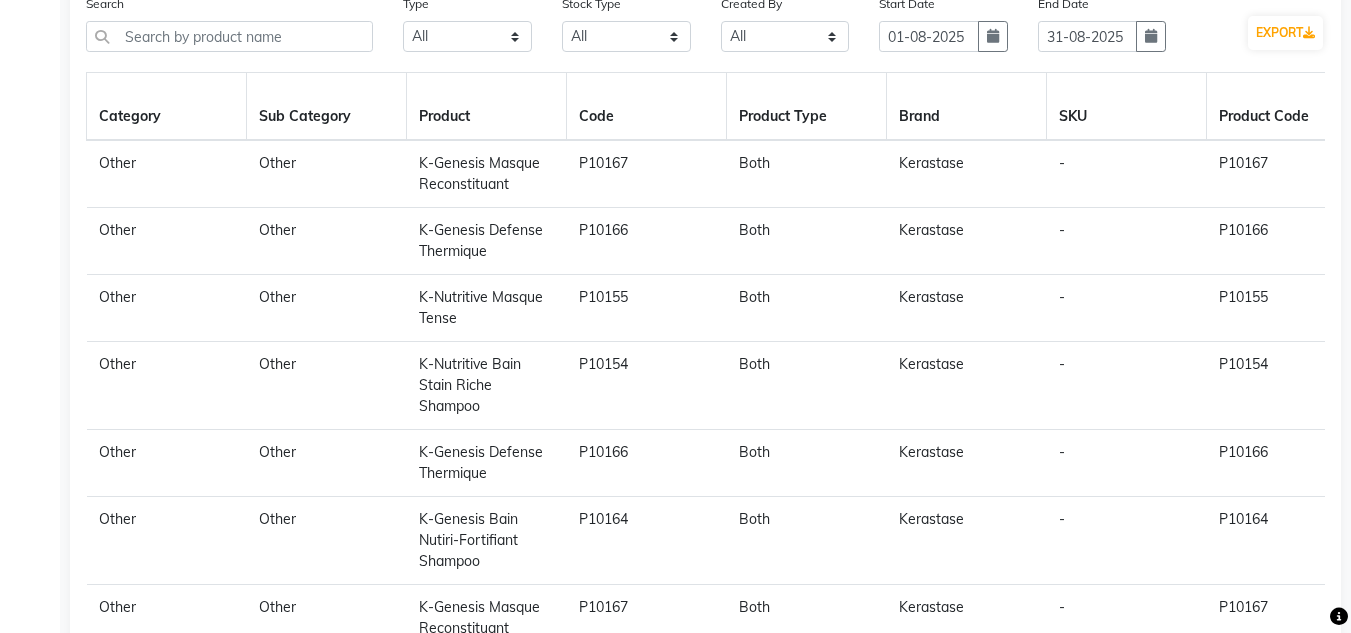 scroll, scrollTop: 0, scrollLeft: 0, axis: both 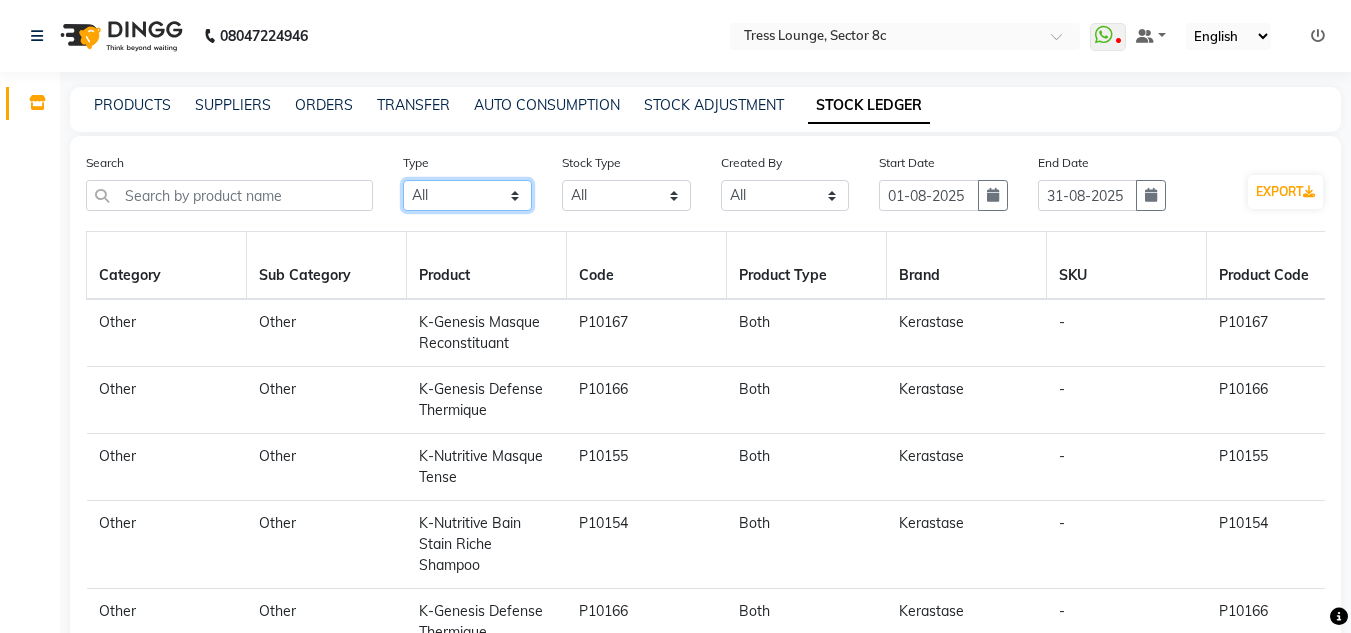 click on "Select All In Out" 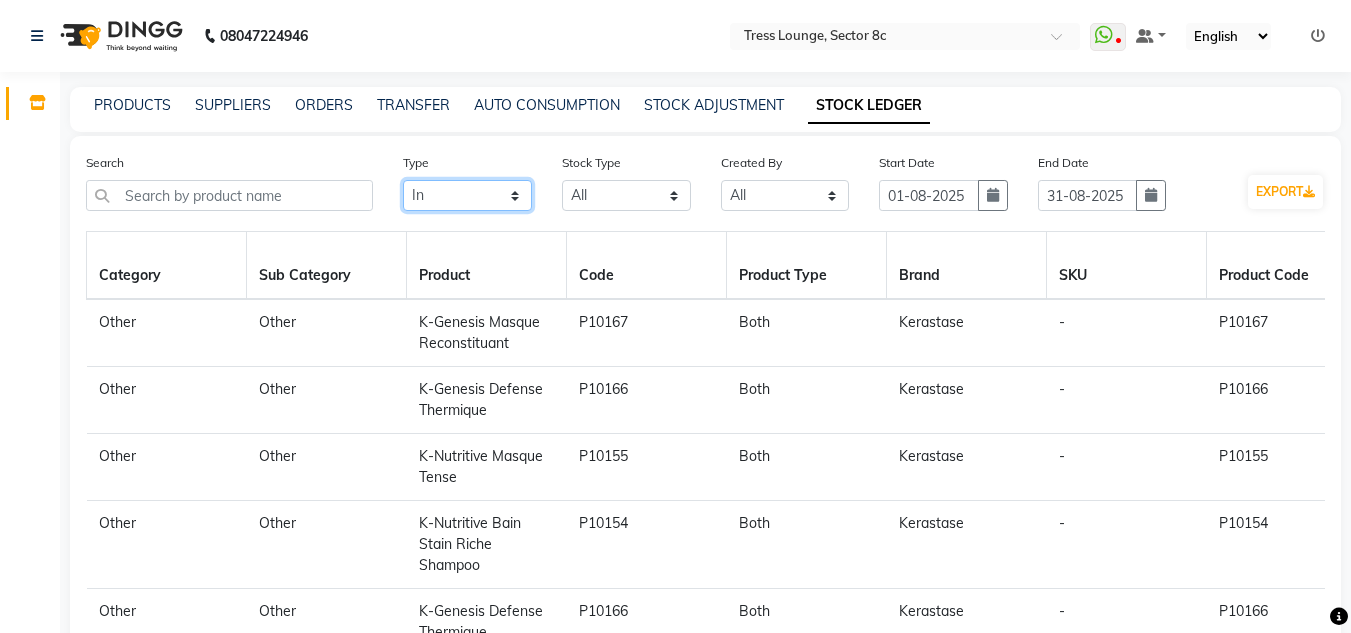 click on "Select All In Out" 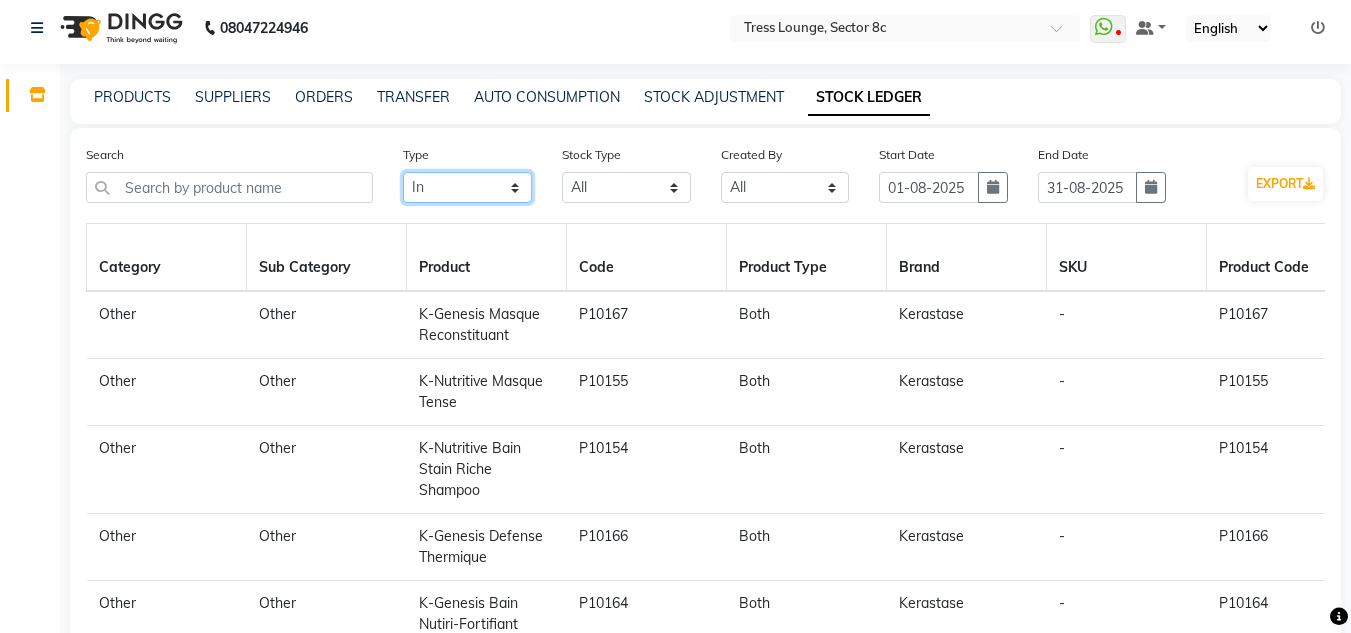 scroll, scrollTop: 0, scrollLeft: 0, axis: both 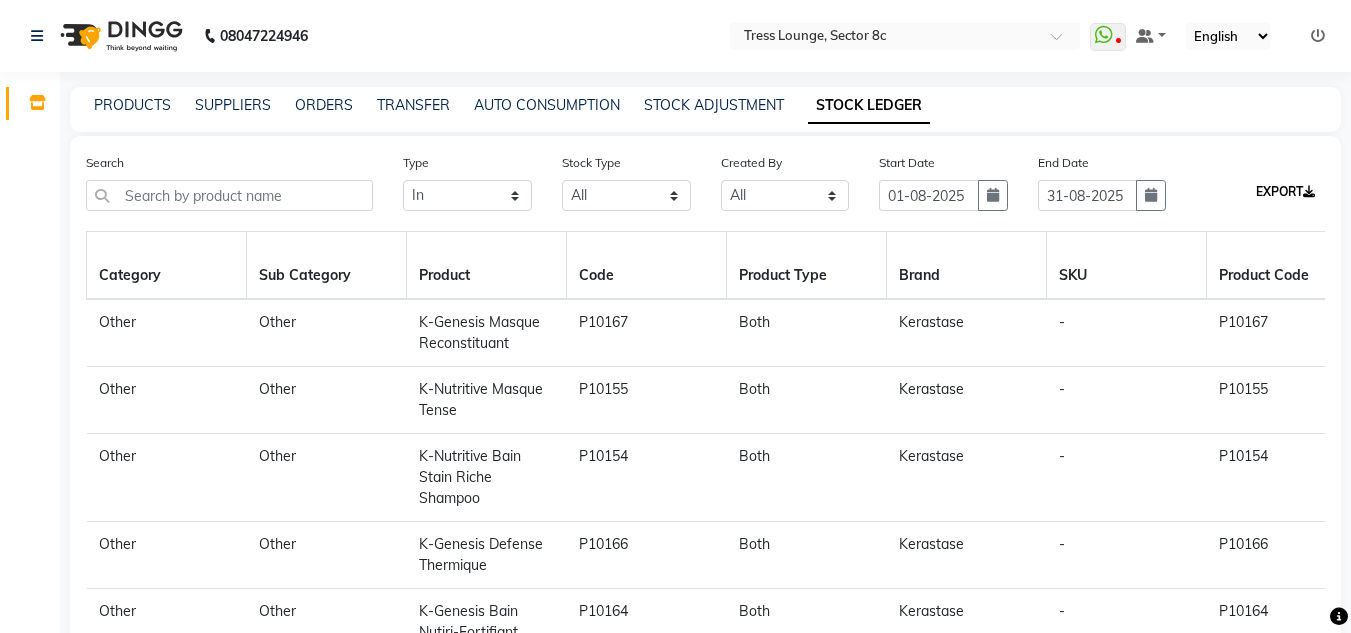 click on "EXPORT" 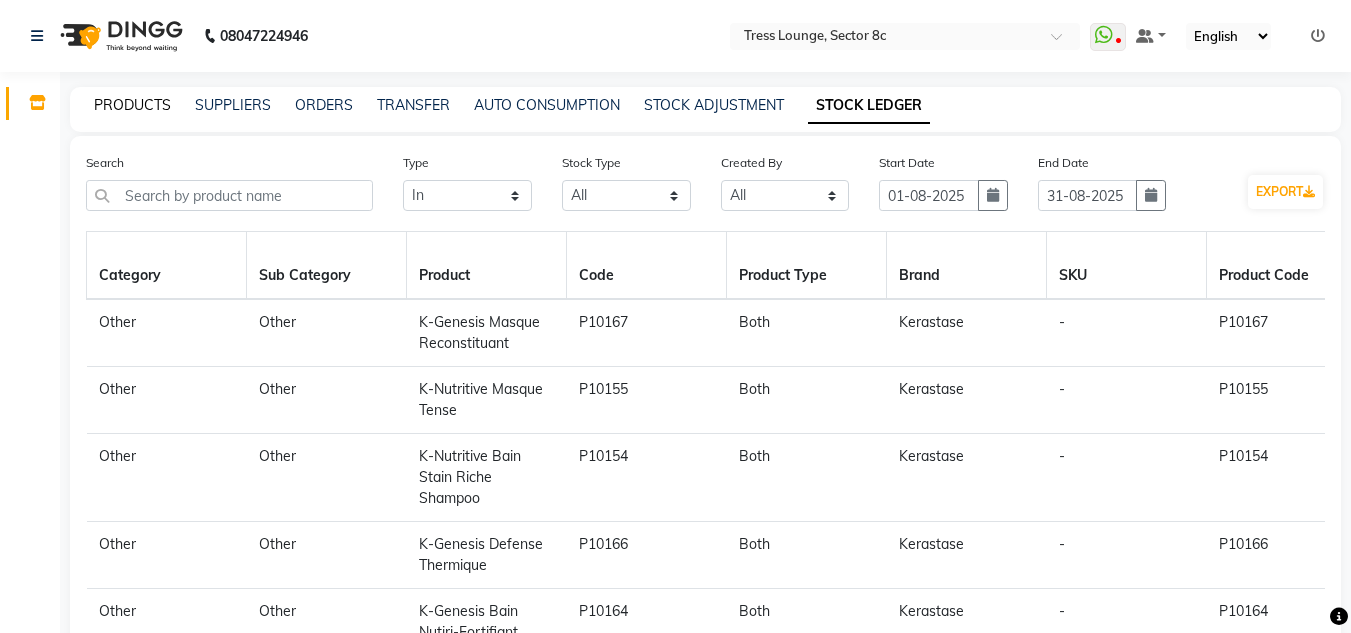 click on "PRODUCTS" 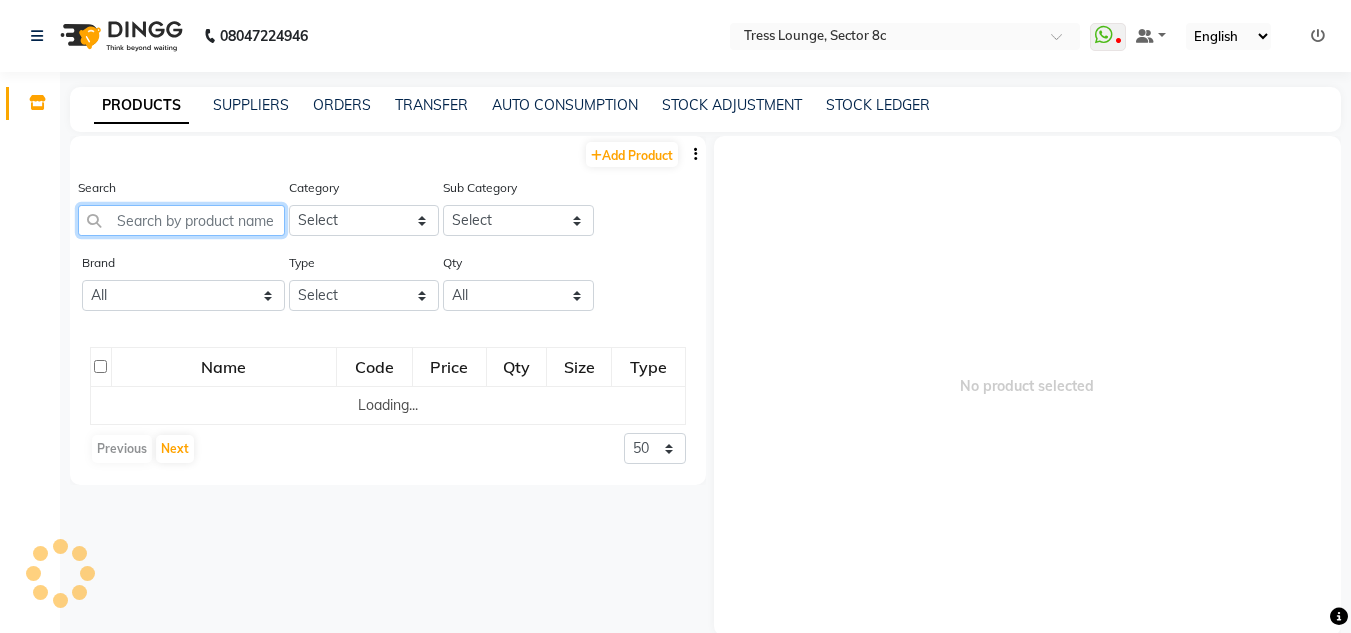 click 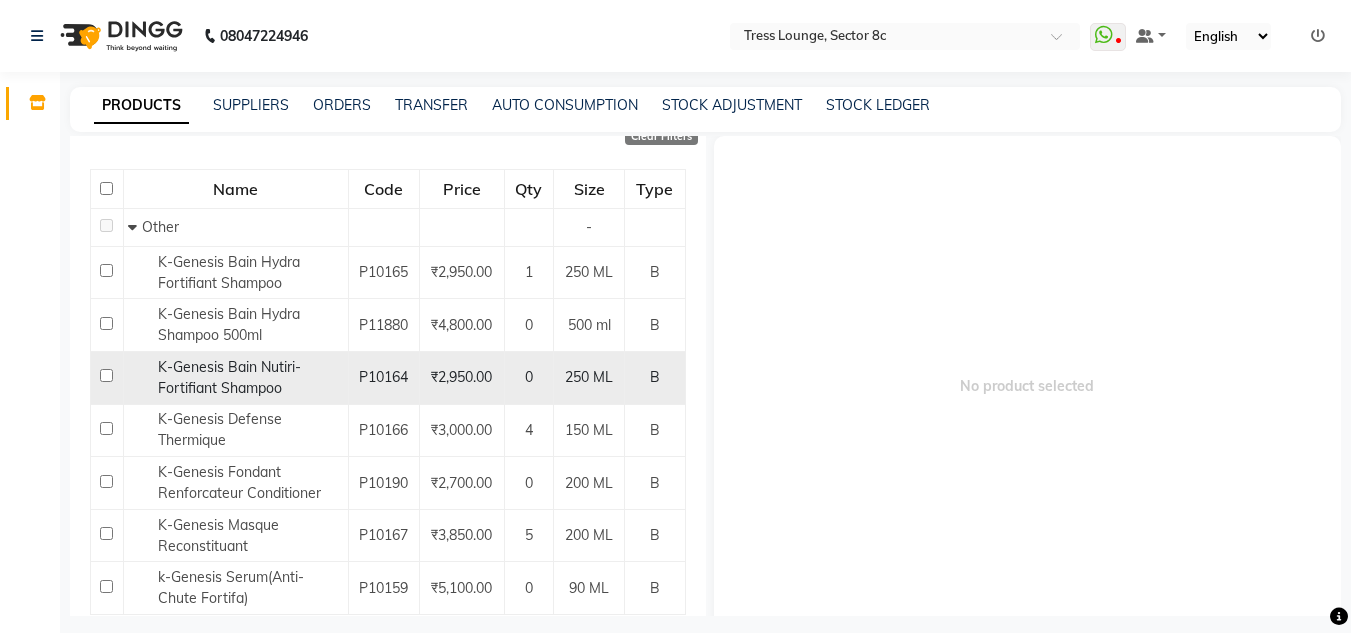 scroll, scrollTop: 259, scrollLeft: 0, axis: vertical 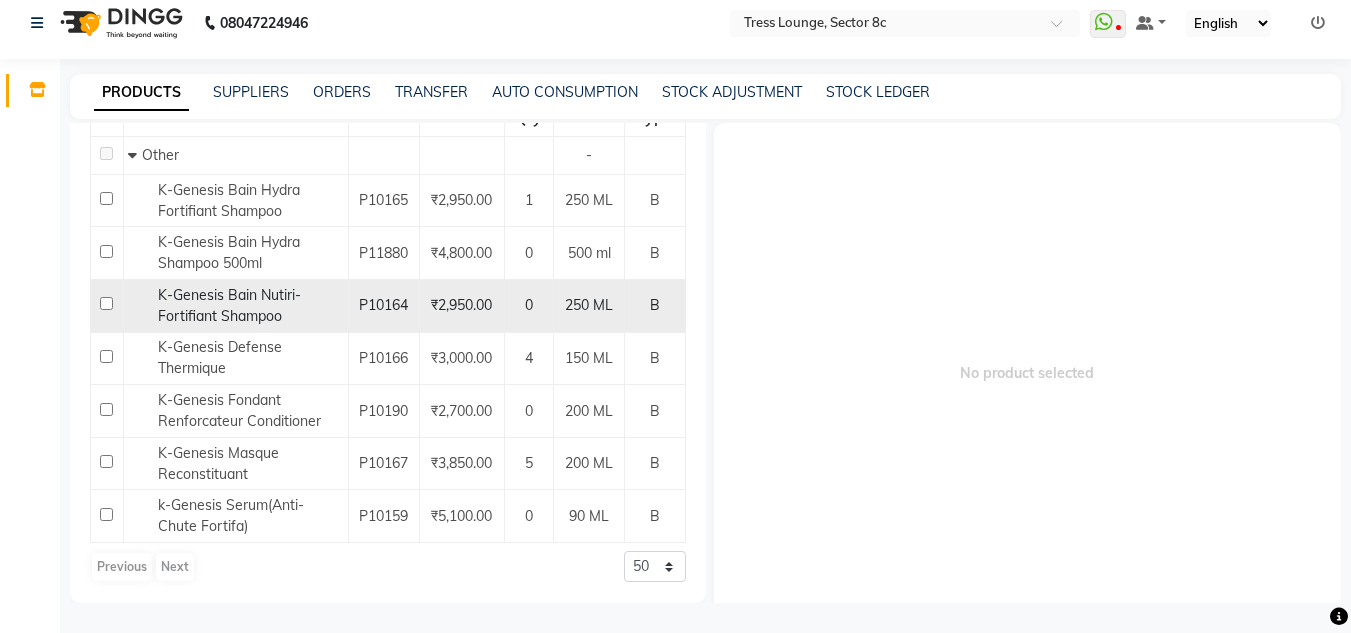 type on "k-ge" 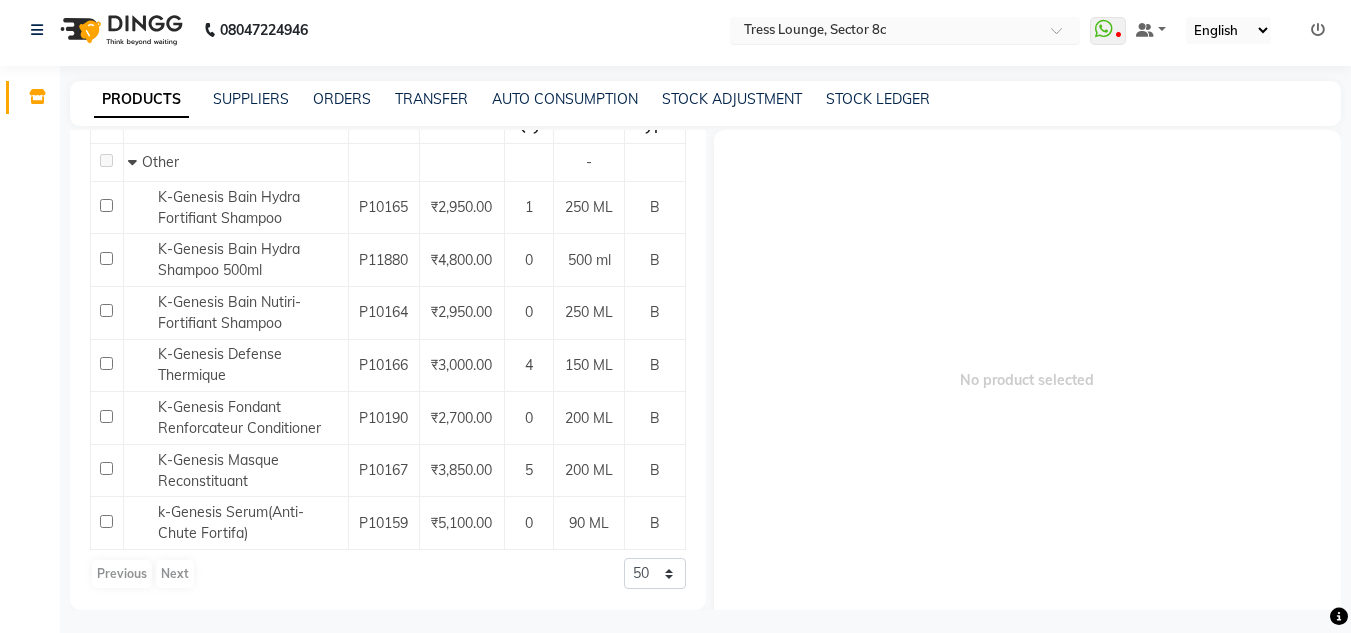 scroll, scrollTop: 0, scrollLeft: 0, axis: both 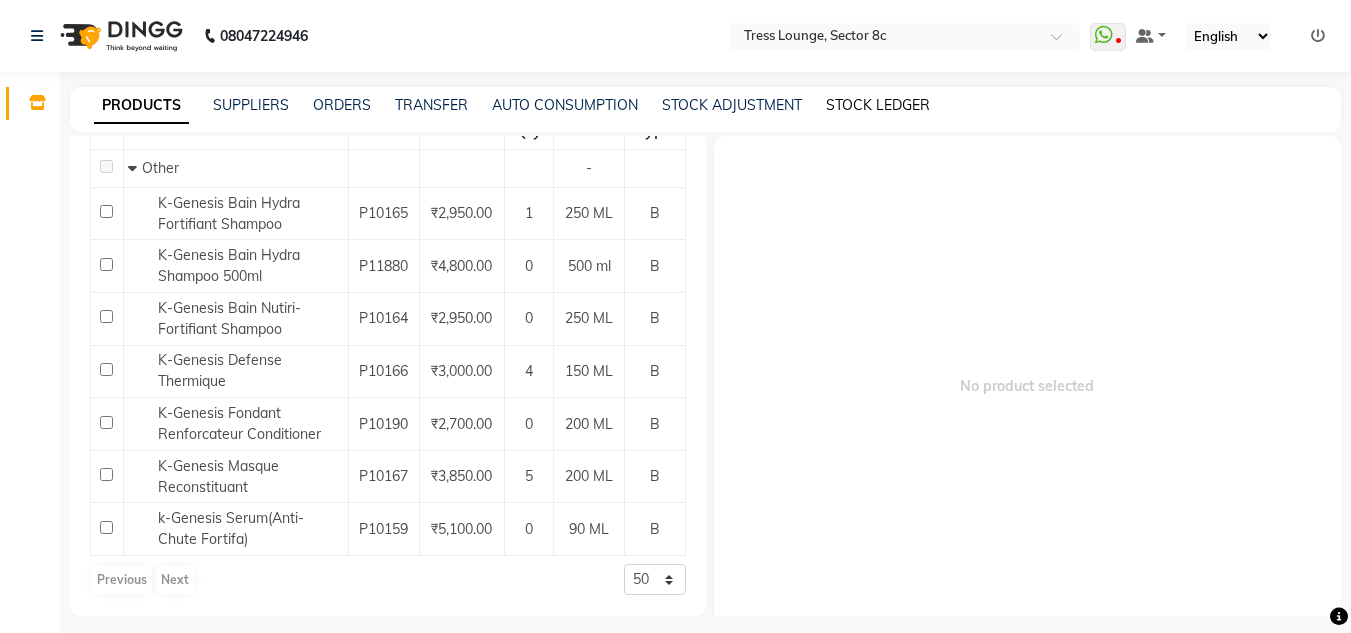 click on "STOCK LEDGER" 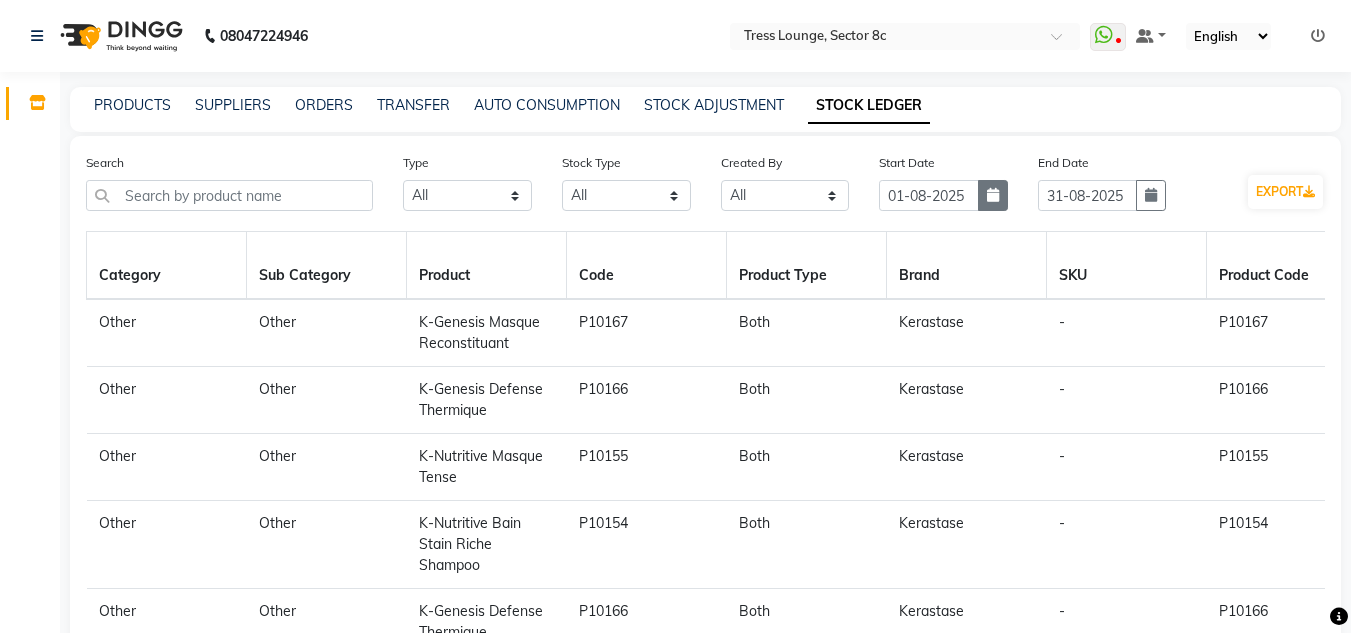 click 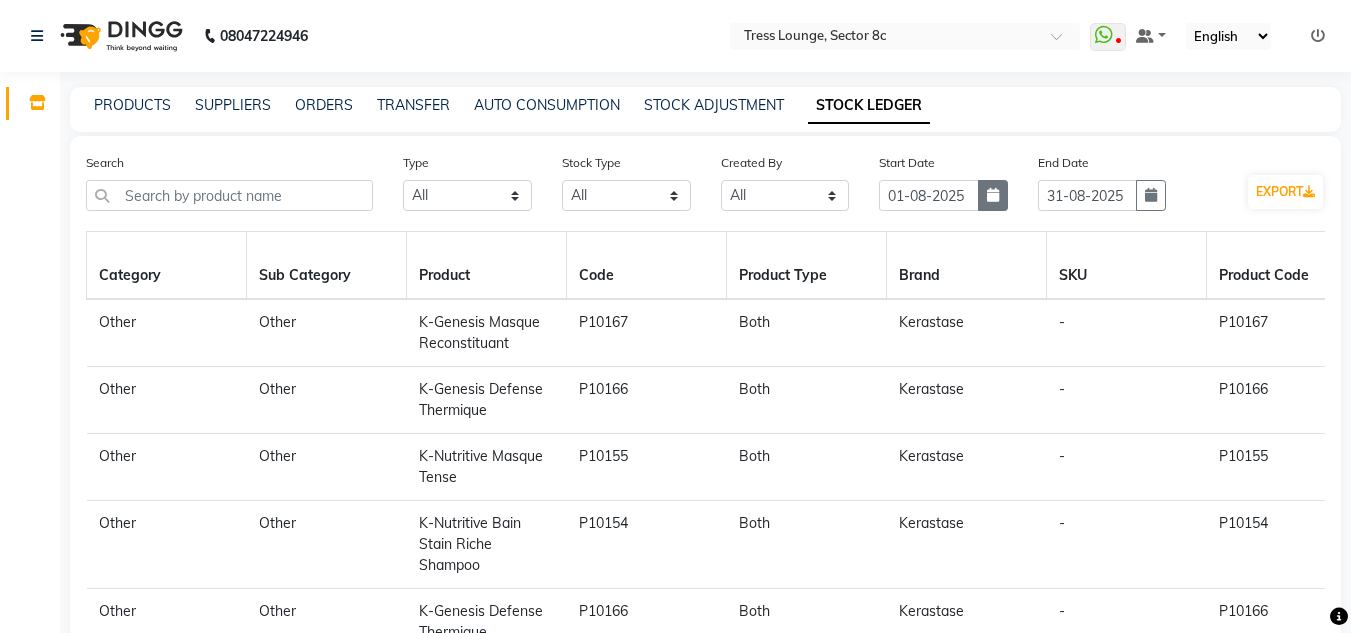 select on "8" 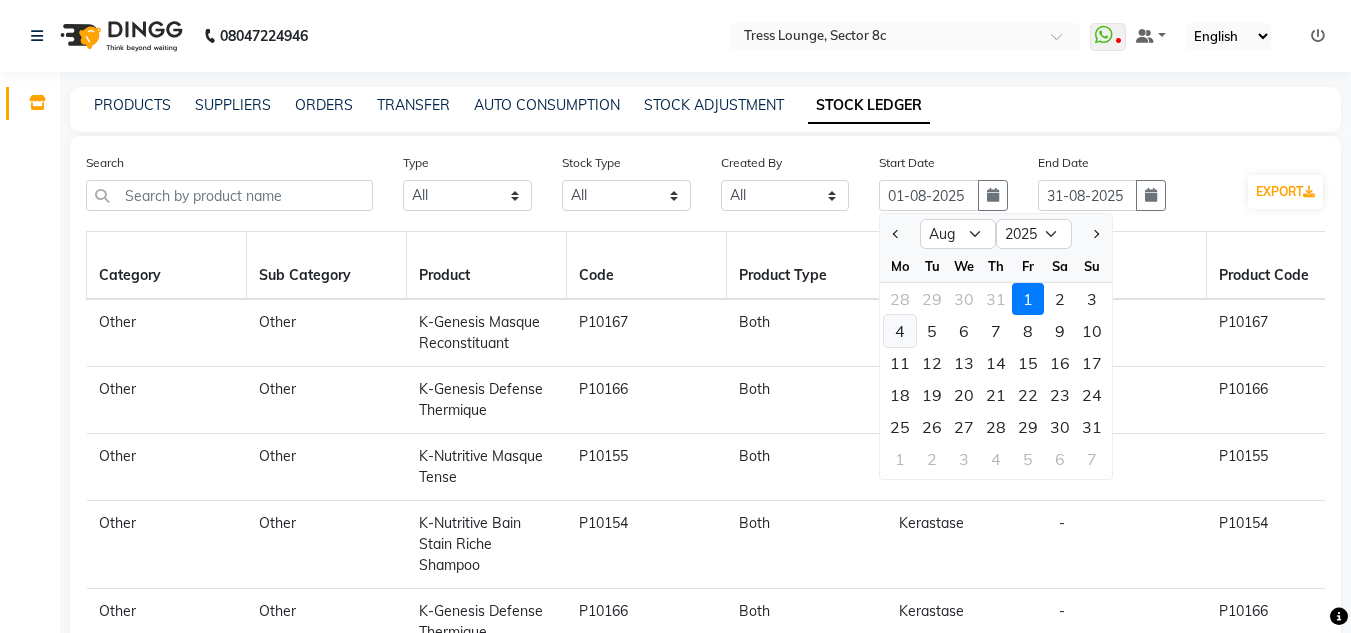 click on "4" 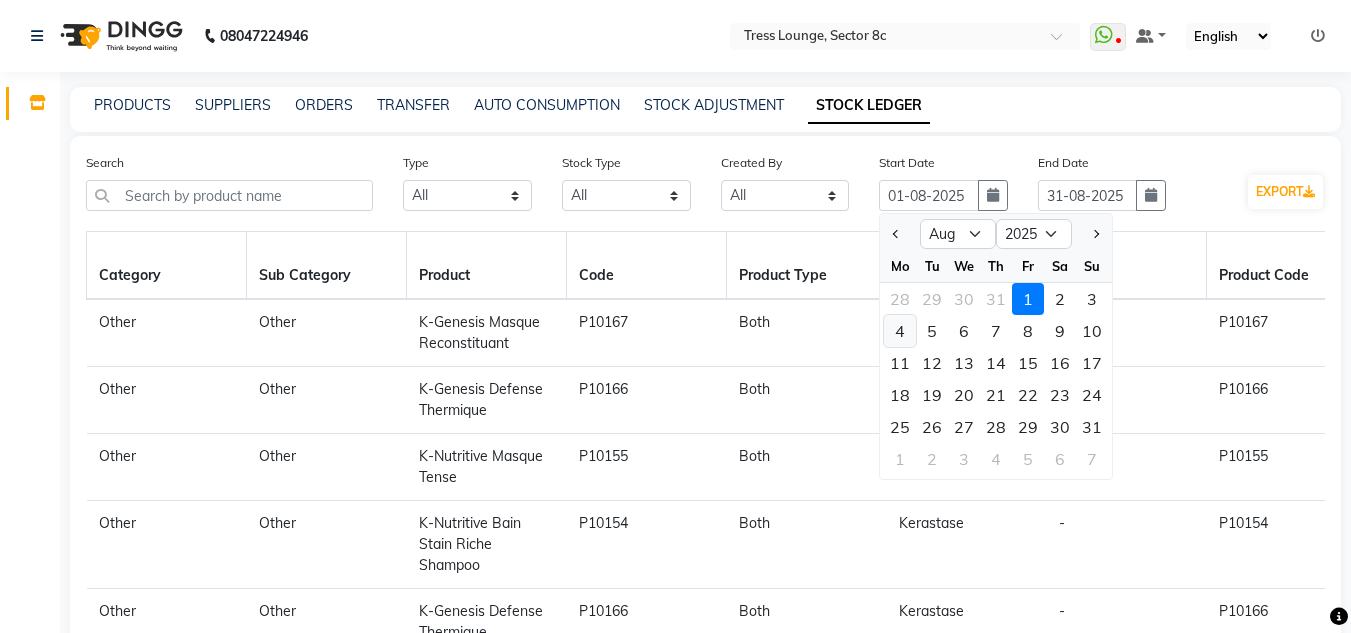 type on "04-08-2025" 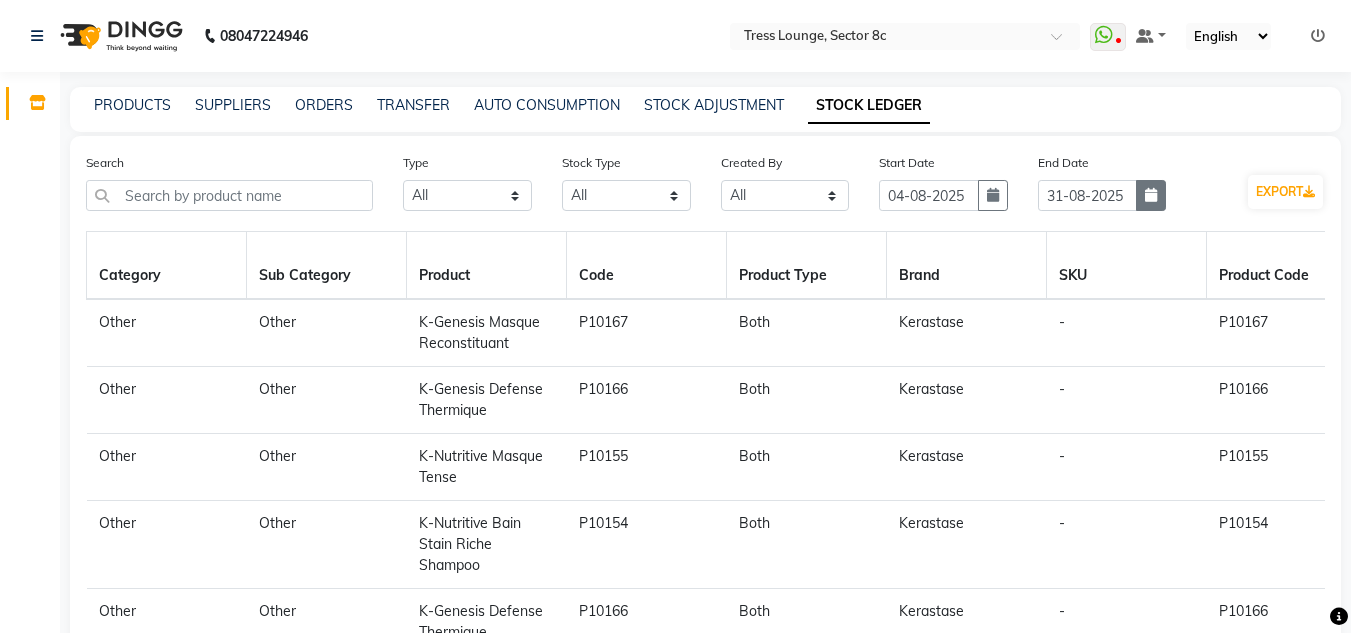 click 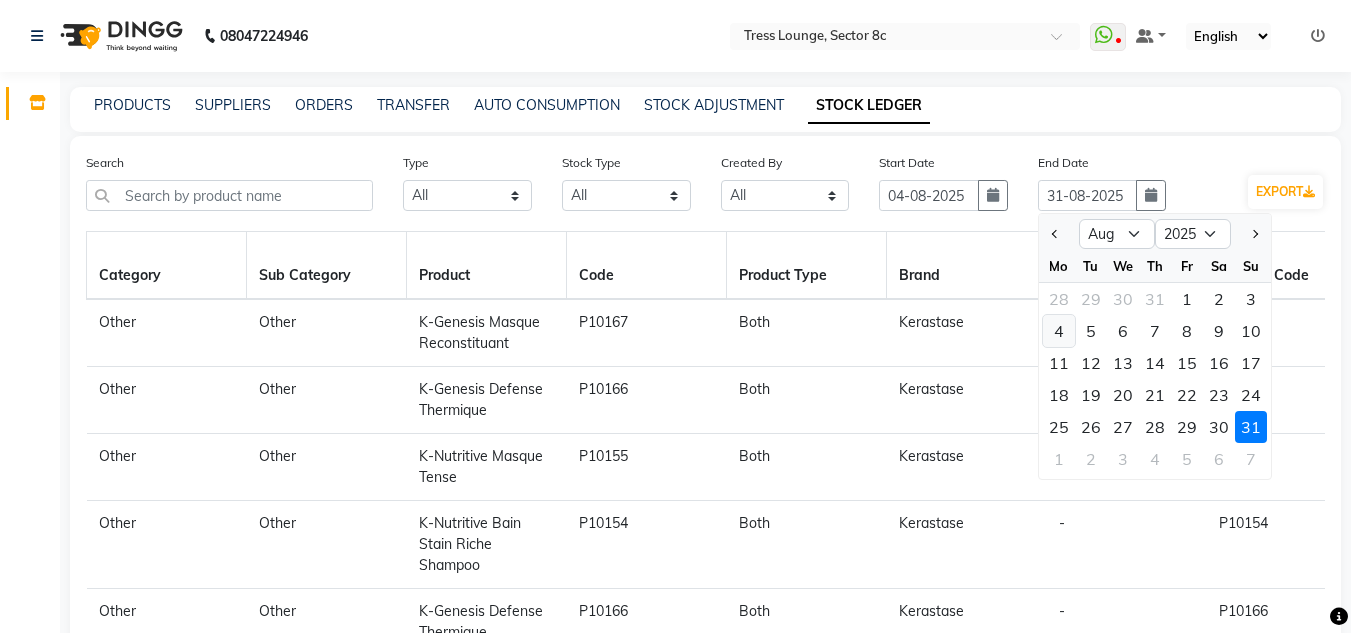 click on "4" 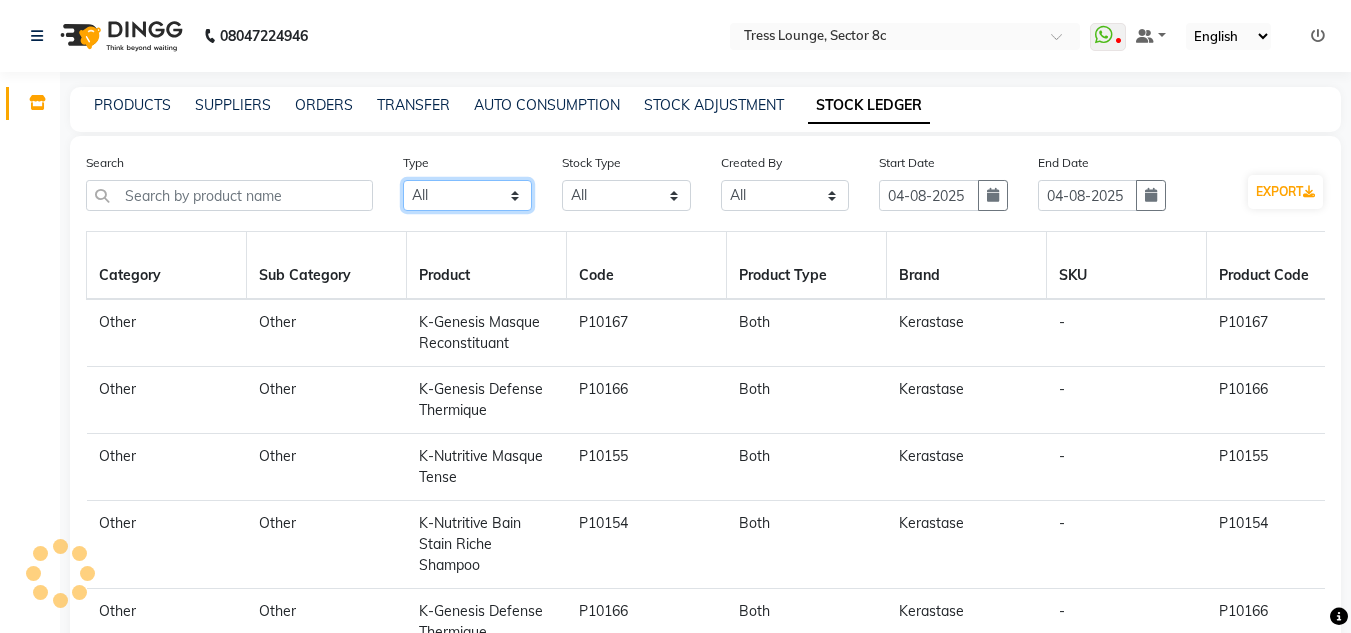 click on "Select All In Out" 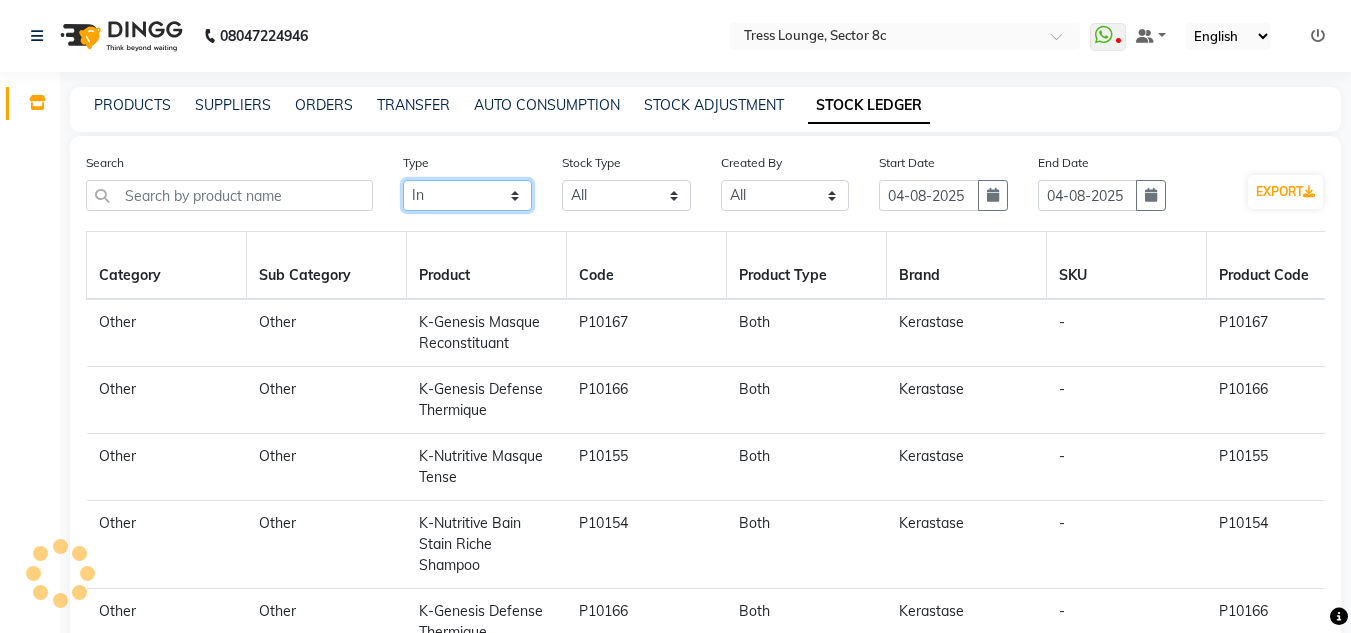 click on "Select All In Out" 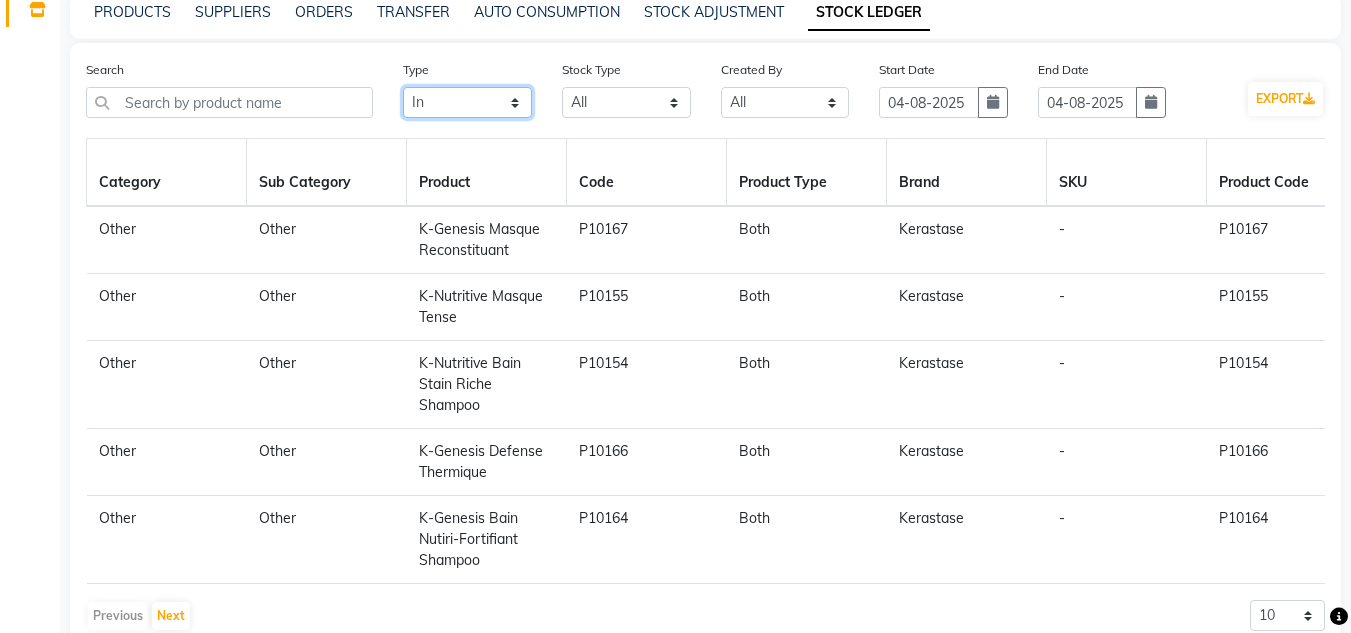 scroll, scrollTop: 0, scrollLeft: 0, axis: both 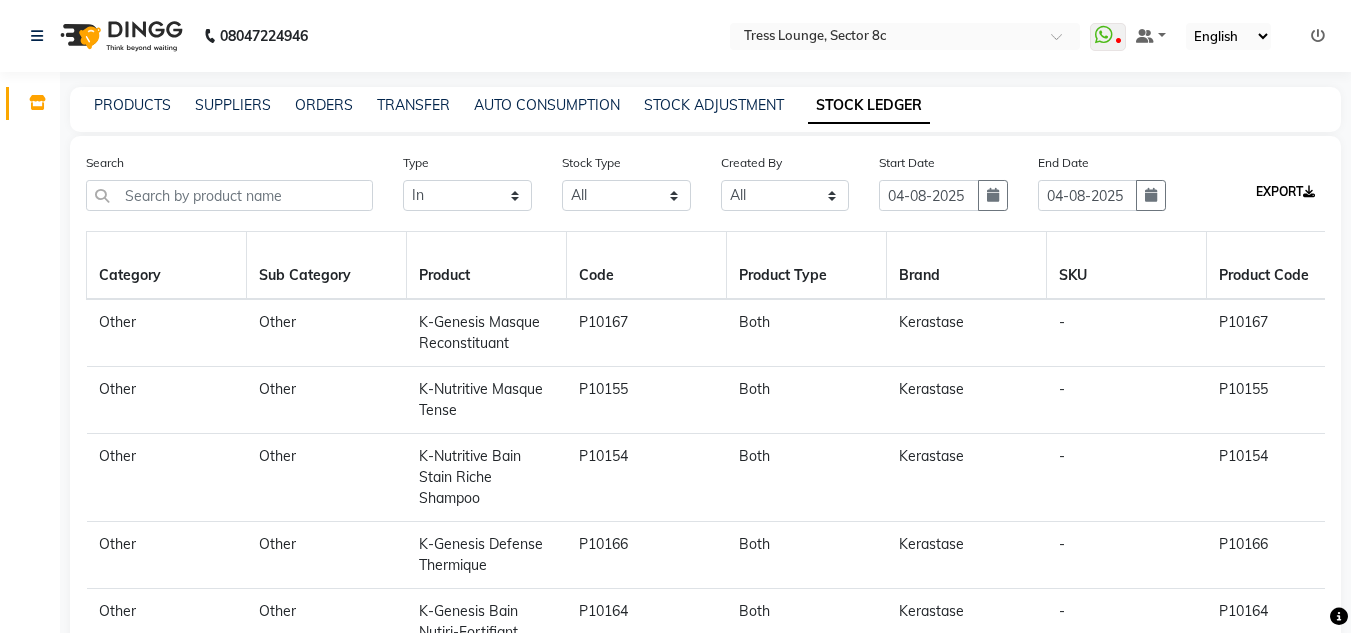 click 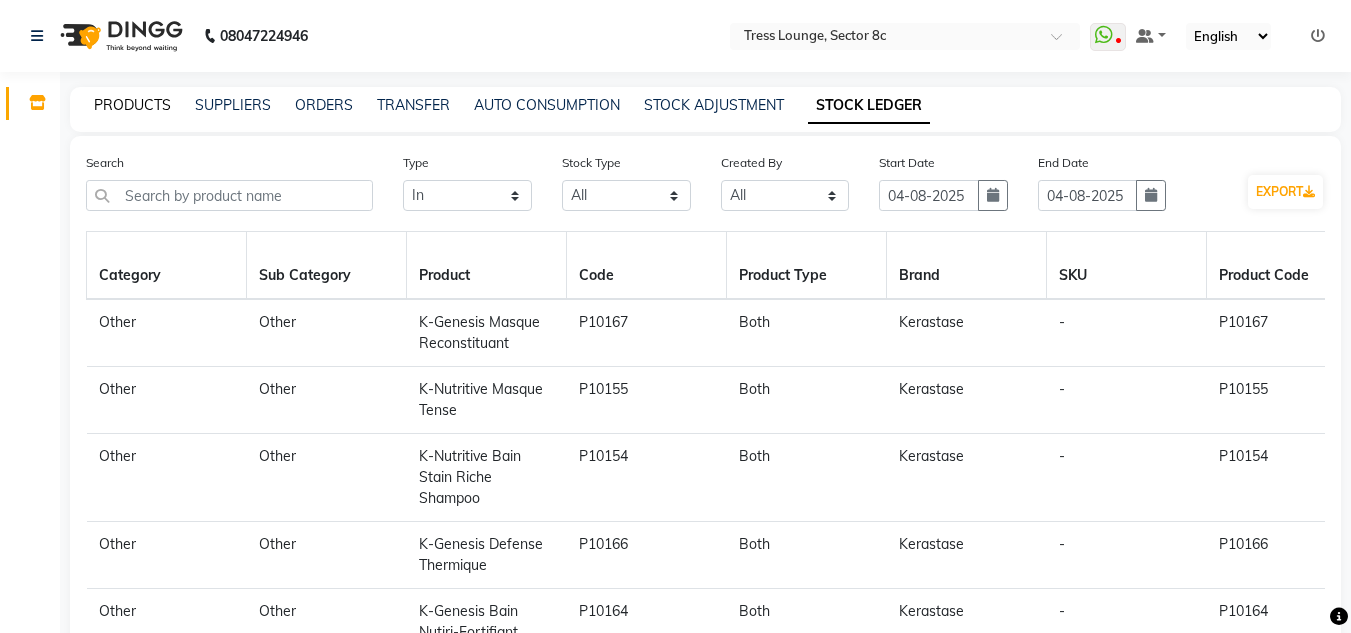 click on "PRODUCTS" 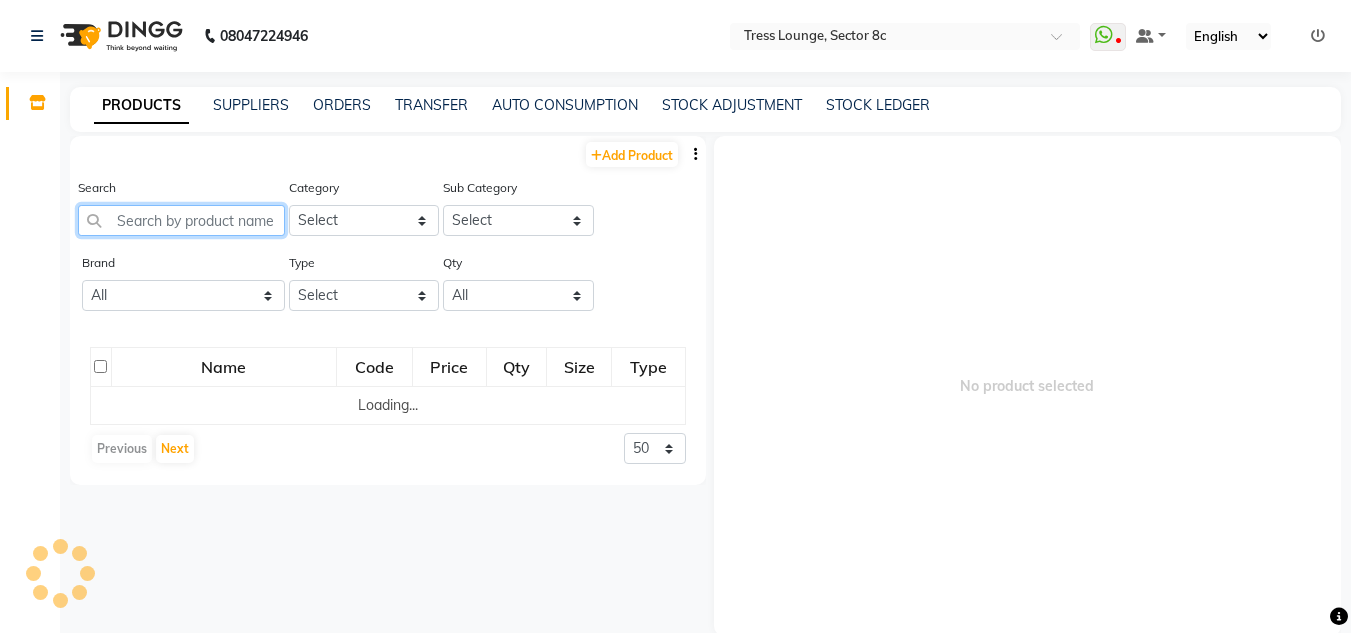 click 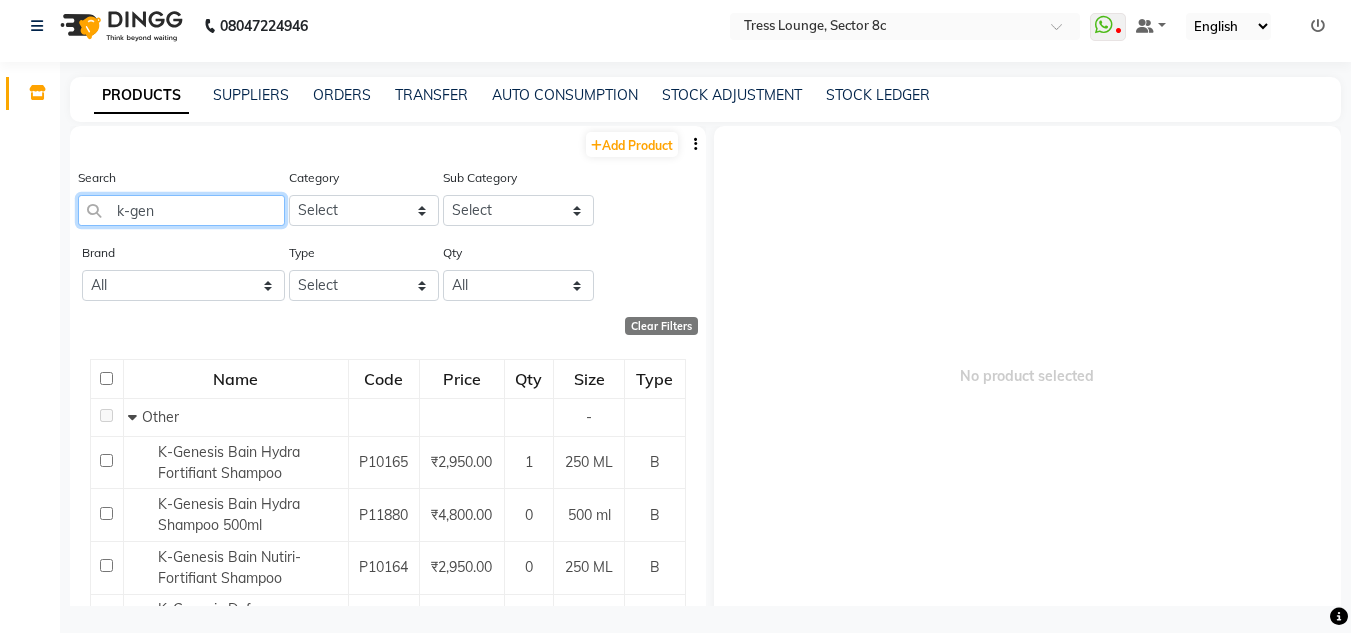 scroll, scrollTop: 13, scrollLeft: 0, axis: vertical 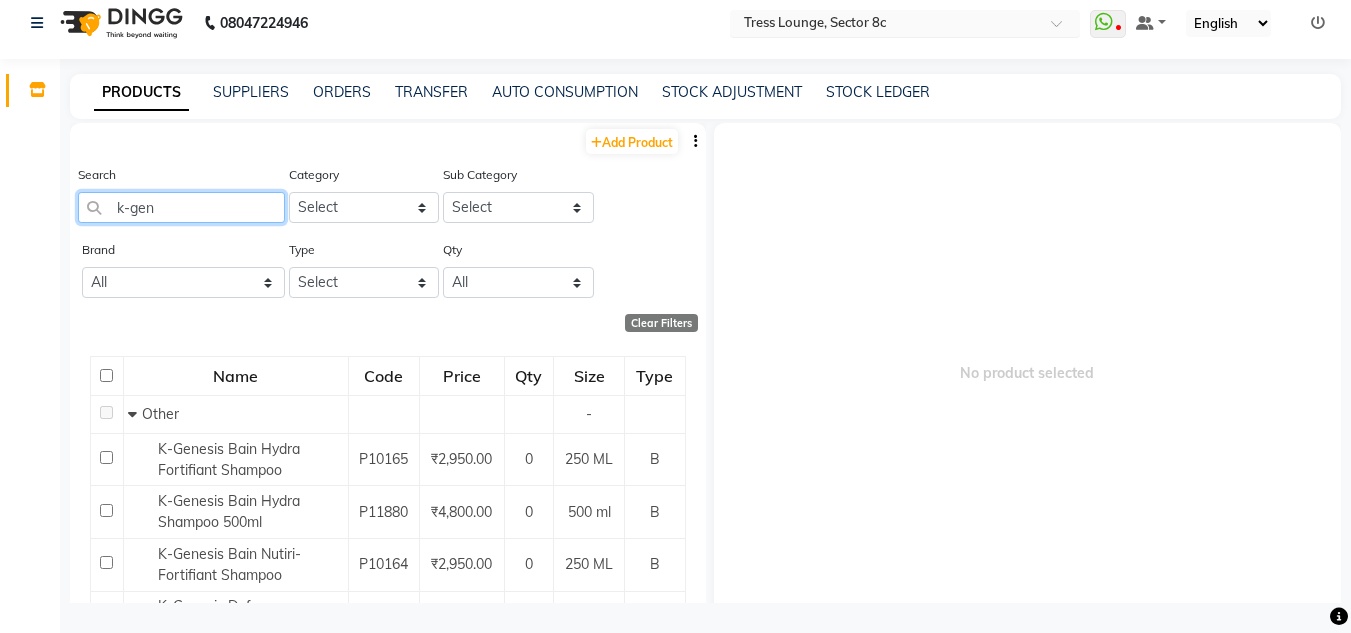 type on "k-gen" 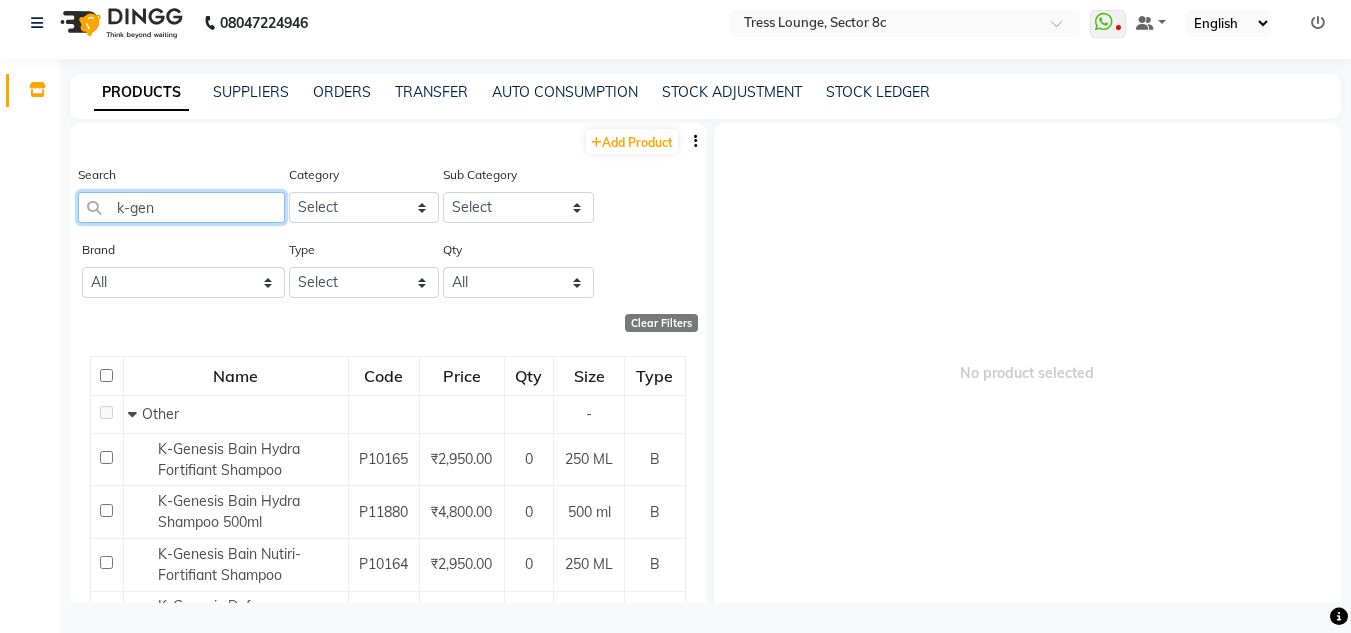 click on "k-gen" 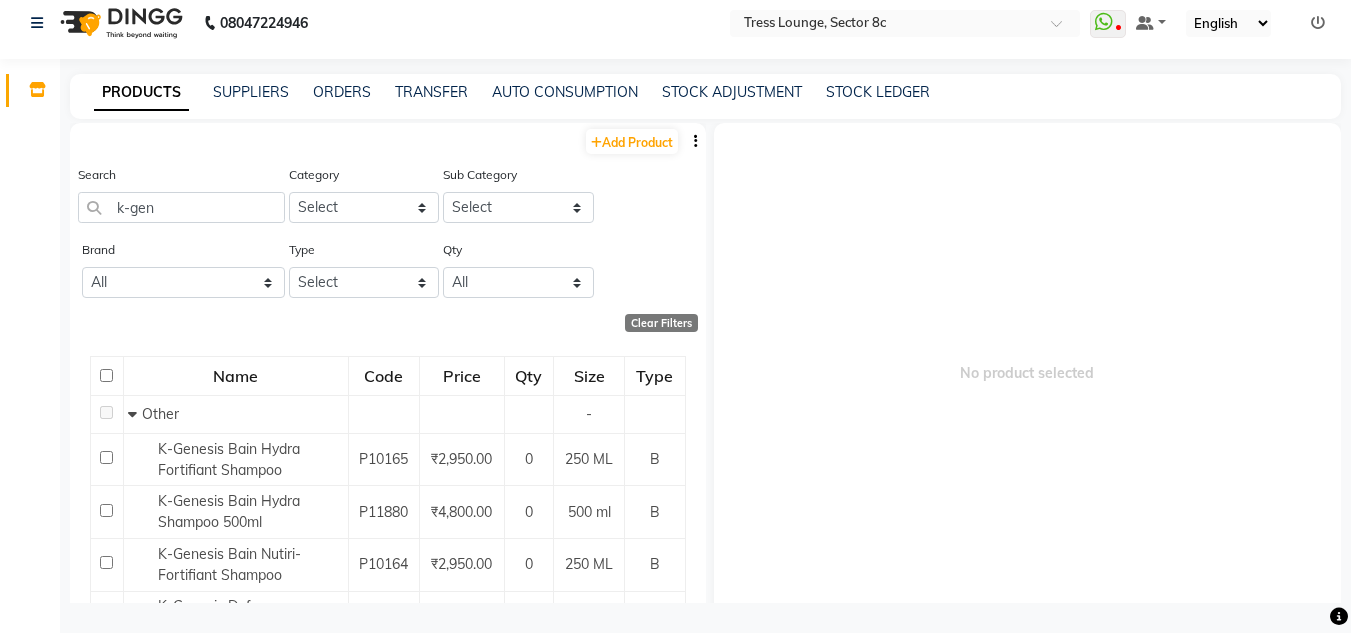 click on "PRODUCTS" 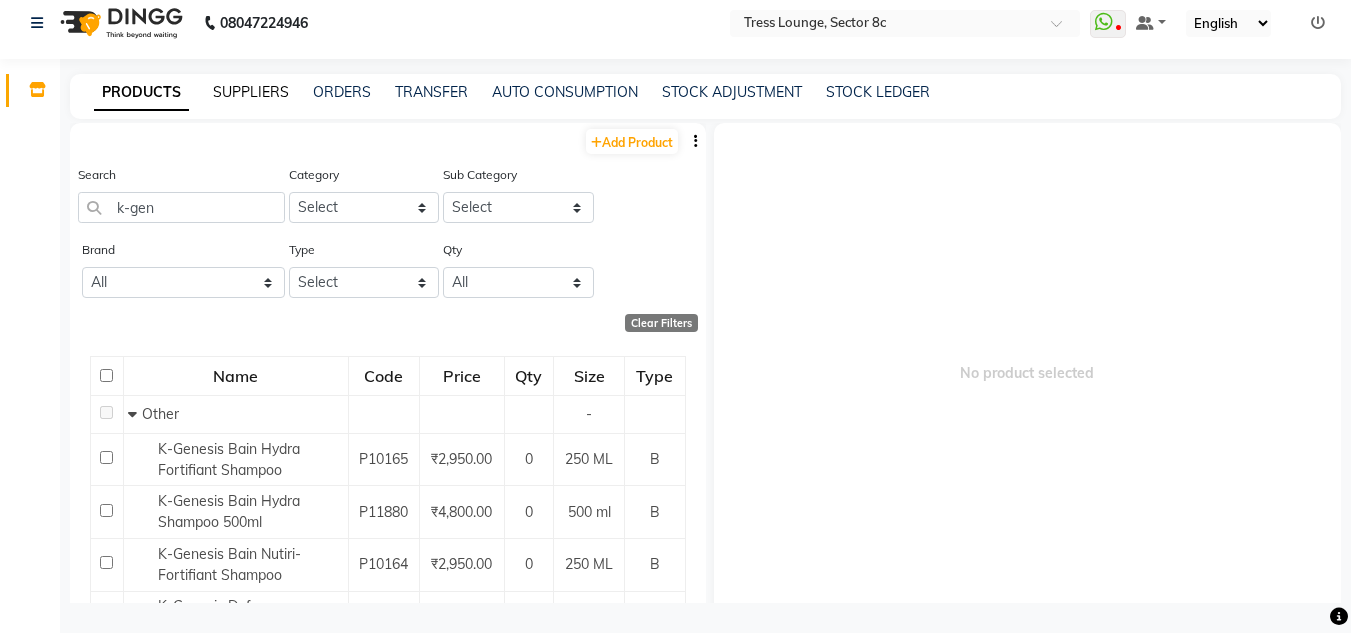 click on "SUPPLIERS" 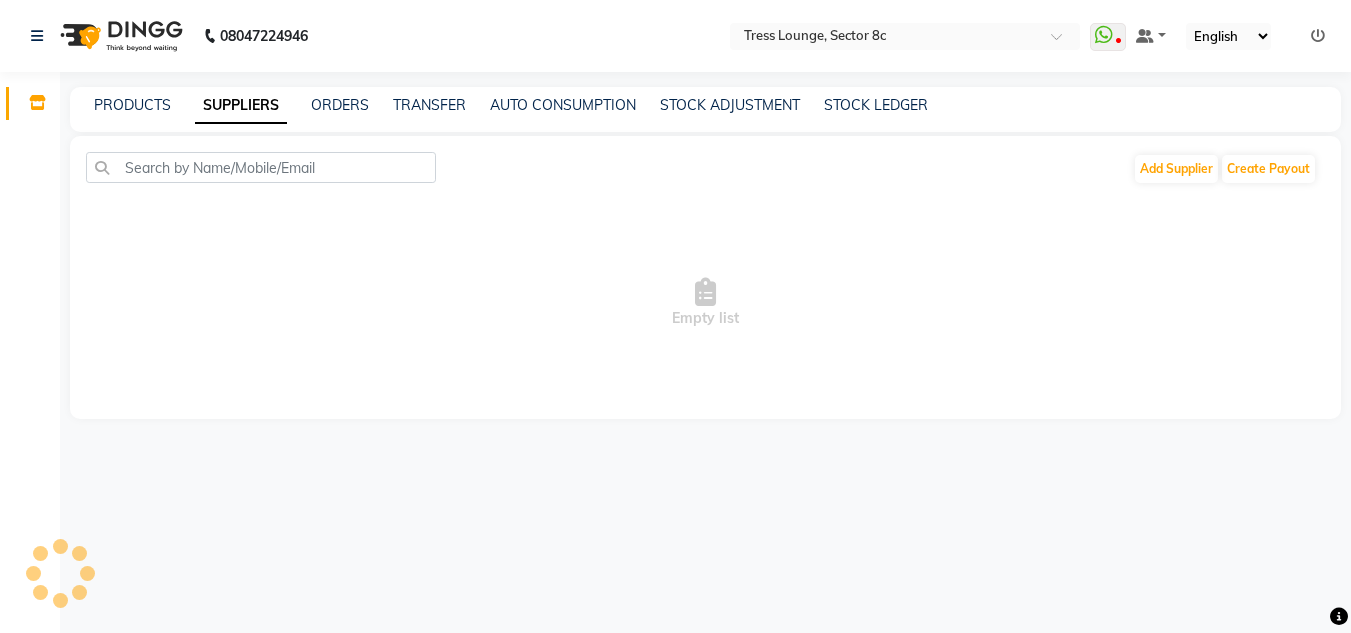 scroll, scrollTop: 0, scrollLeft: 0, axis: both 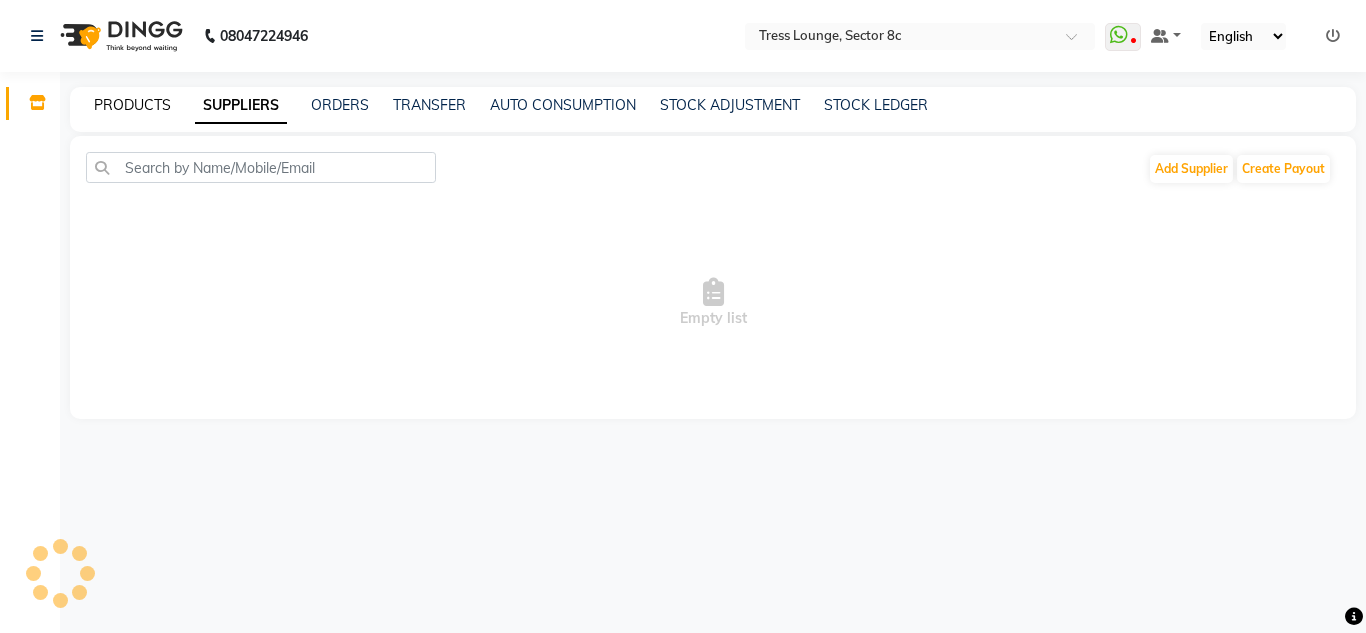 click on "PRODUCTS" 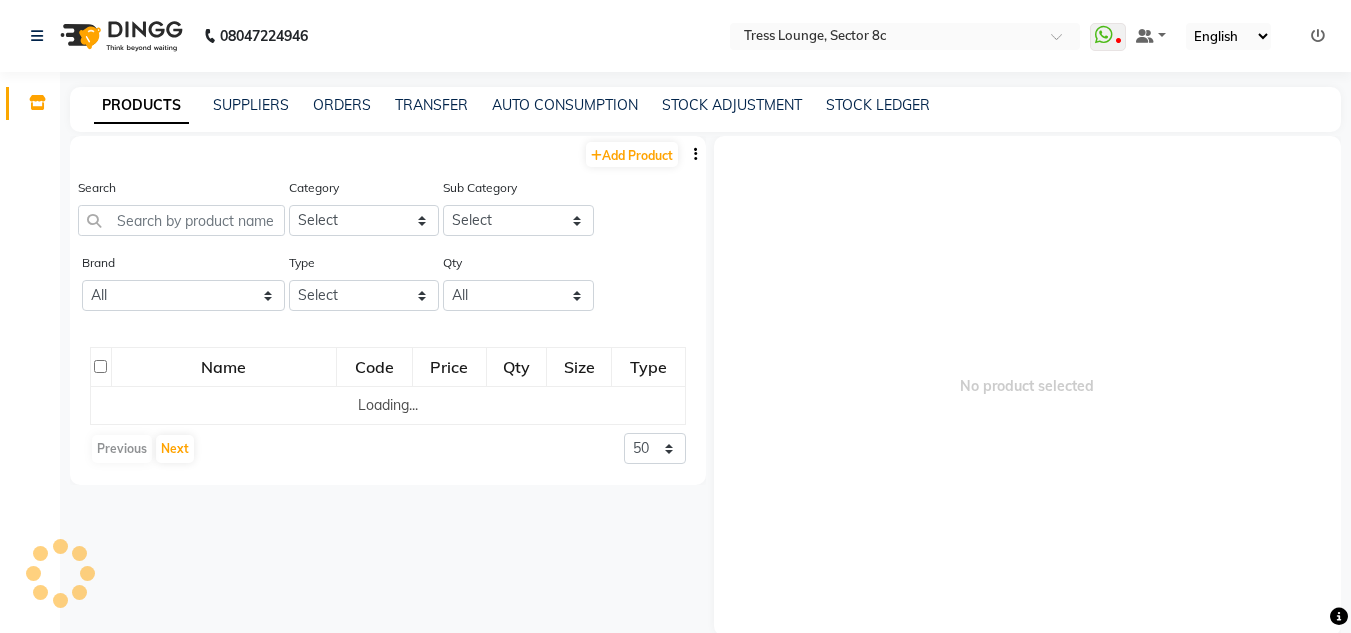click on "Search" 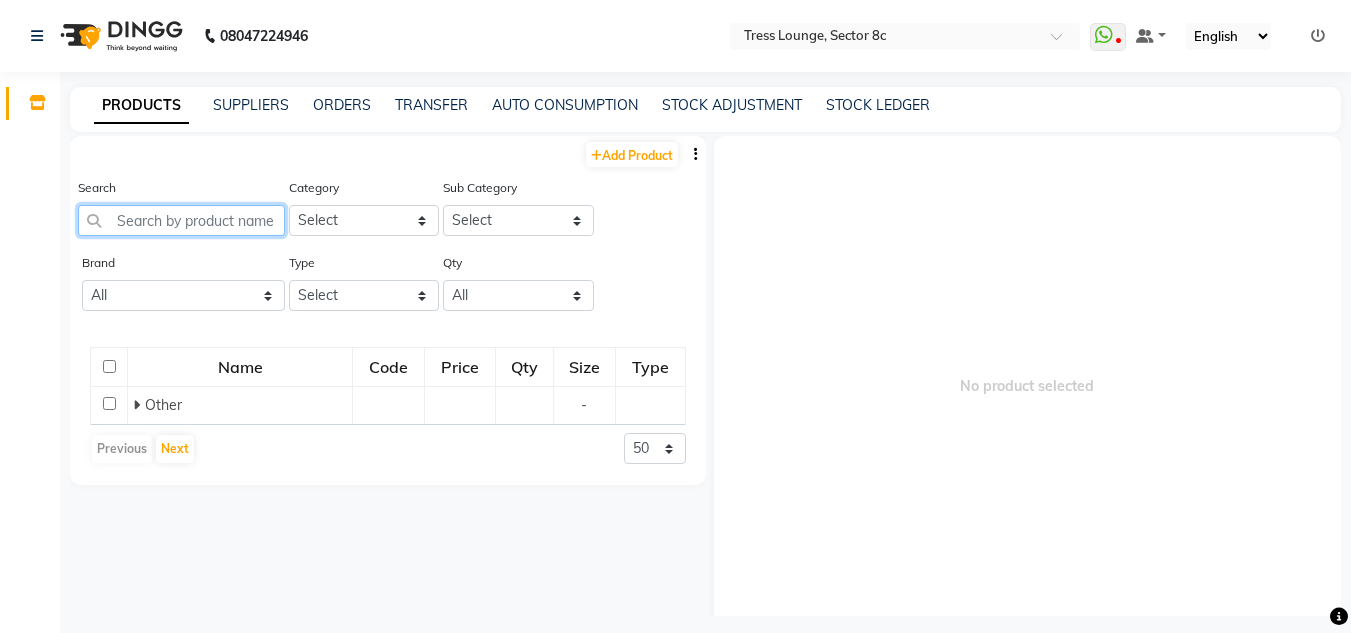 click 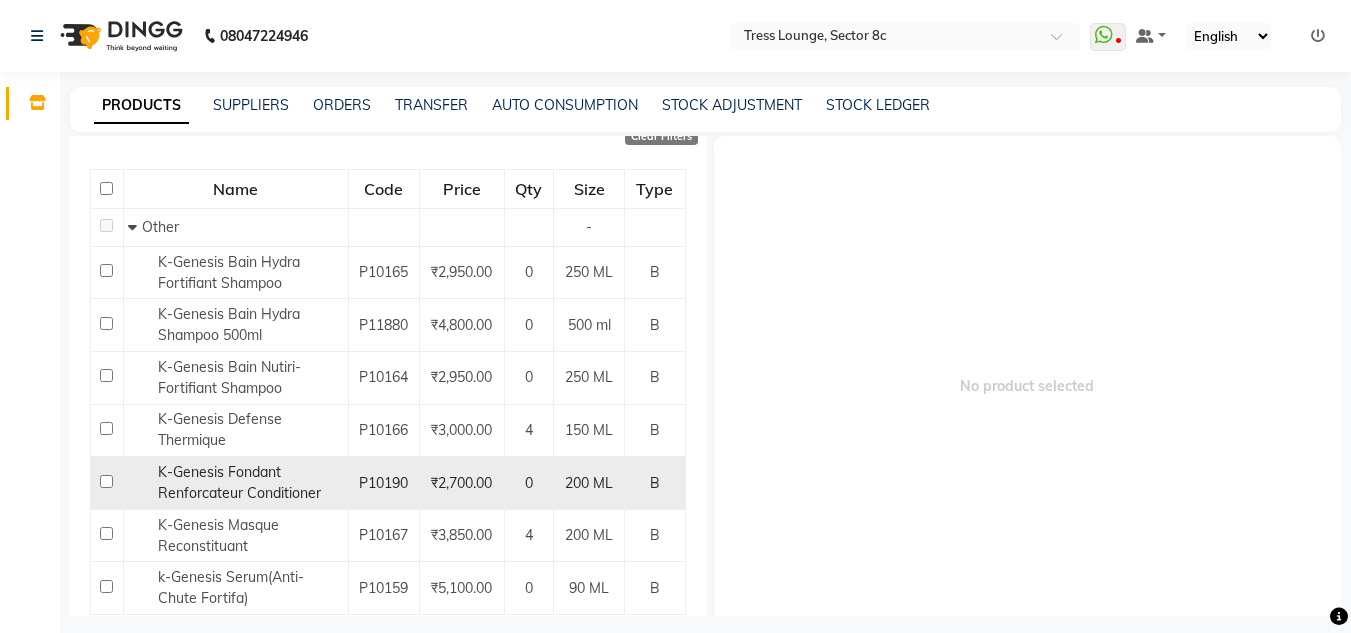 scroll, scrollTop: 259, scrollLeft: 0, axis: vertical 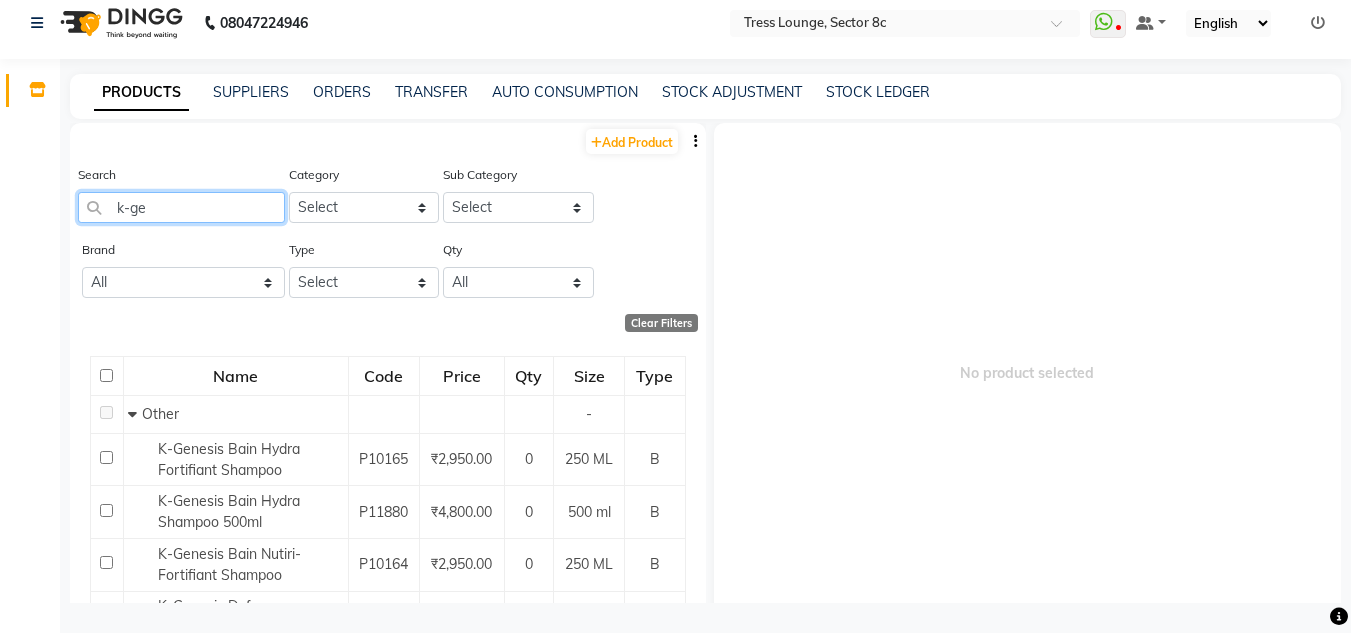 type on "k-ge" 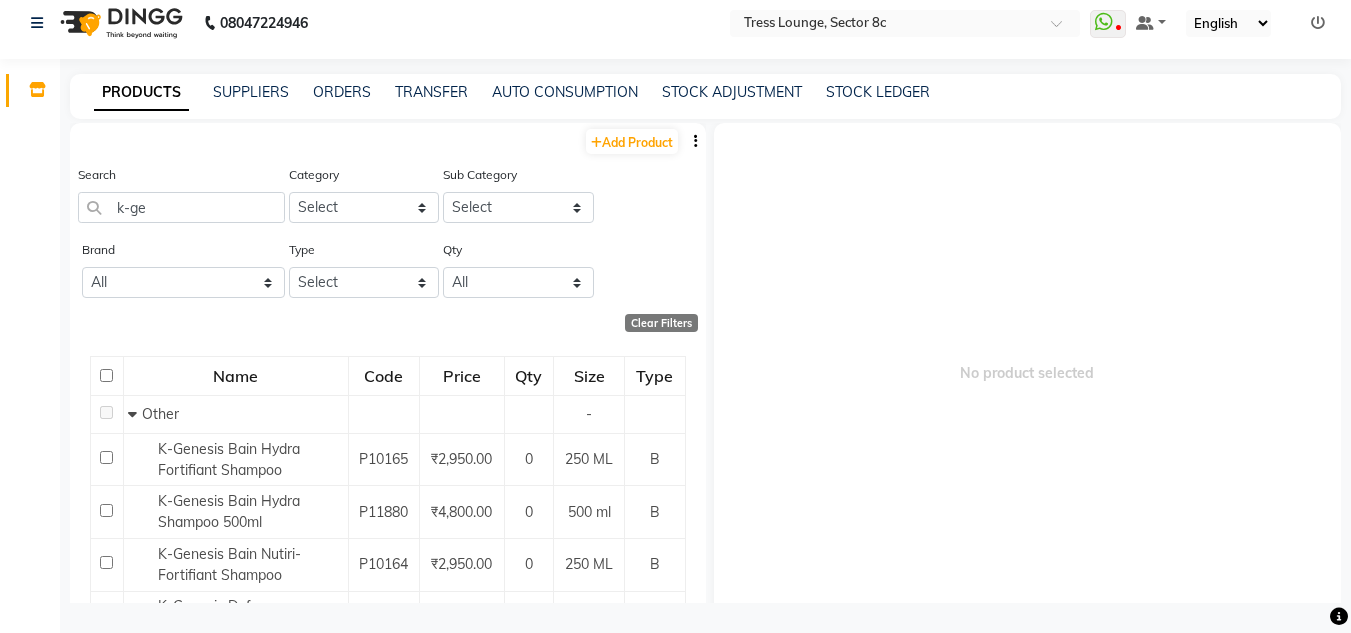 click on "STOCK ADJUSTMENT" 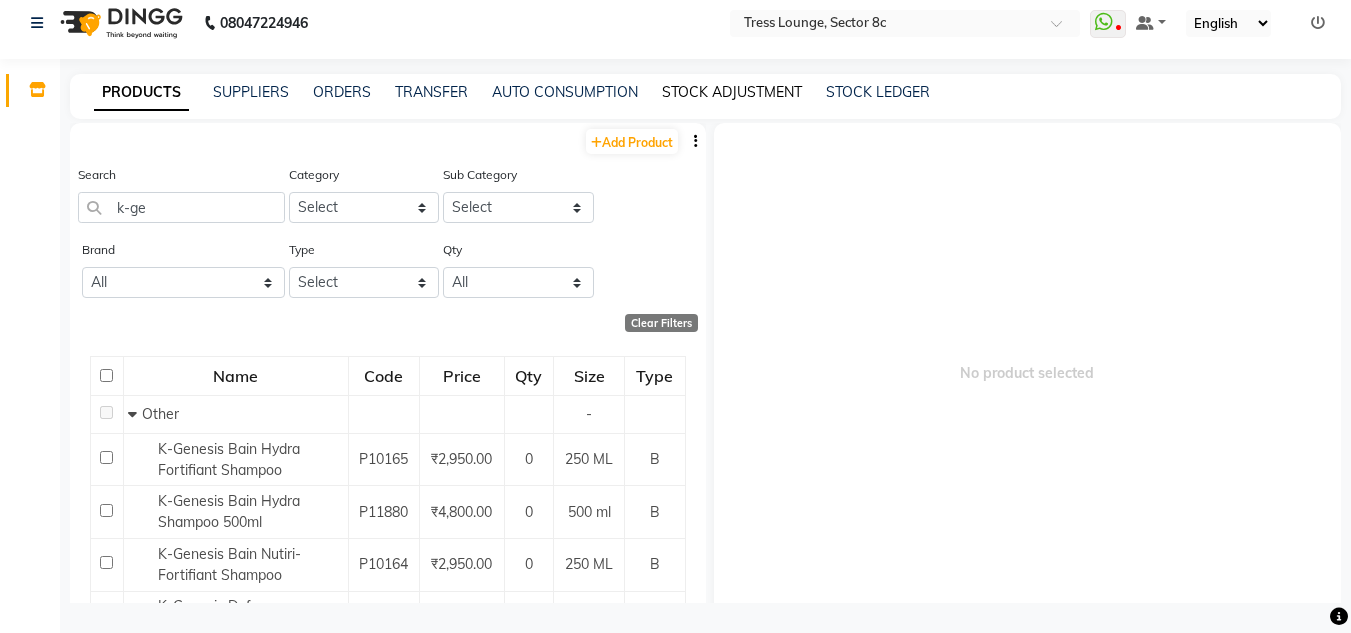 click on "STOCK ADJUSTMENT" 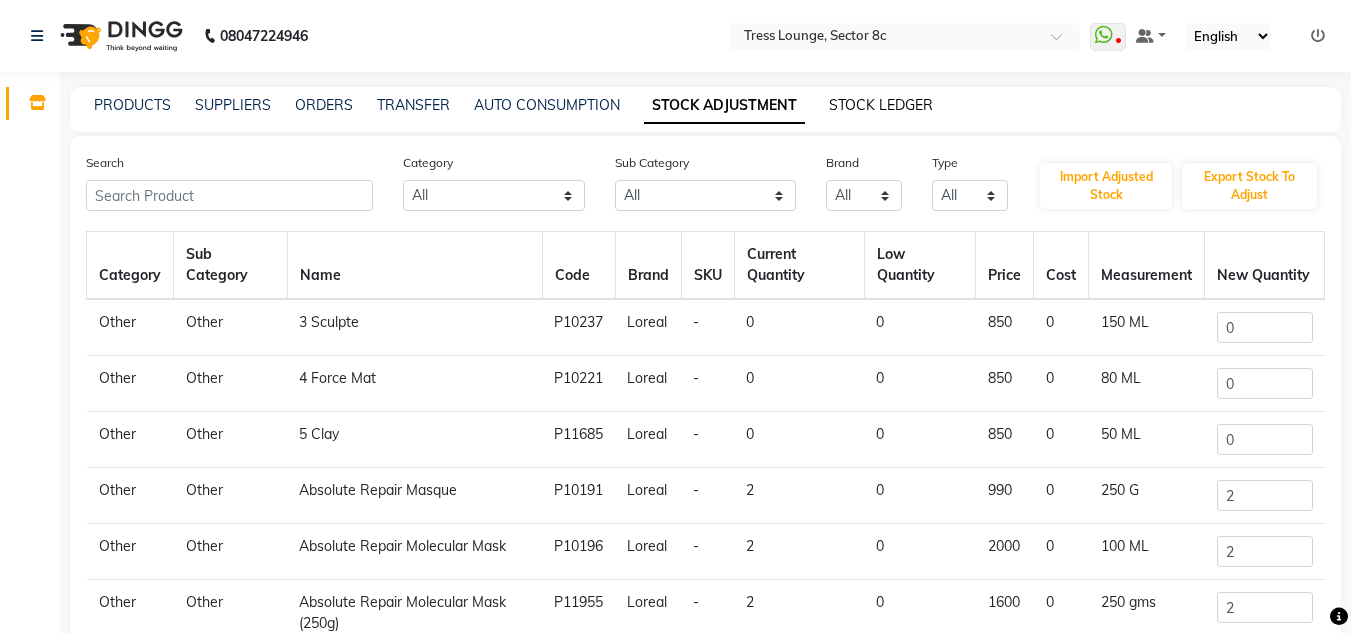 click on "STOCK LEDGER" 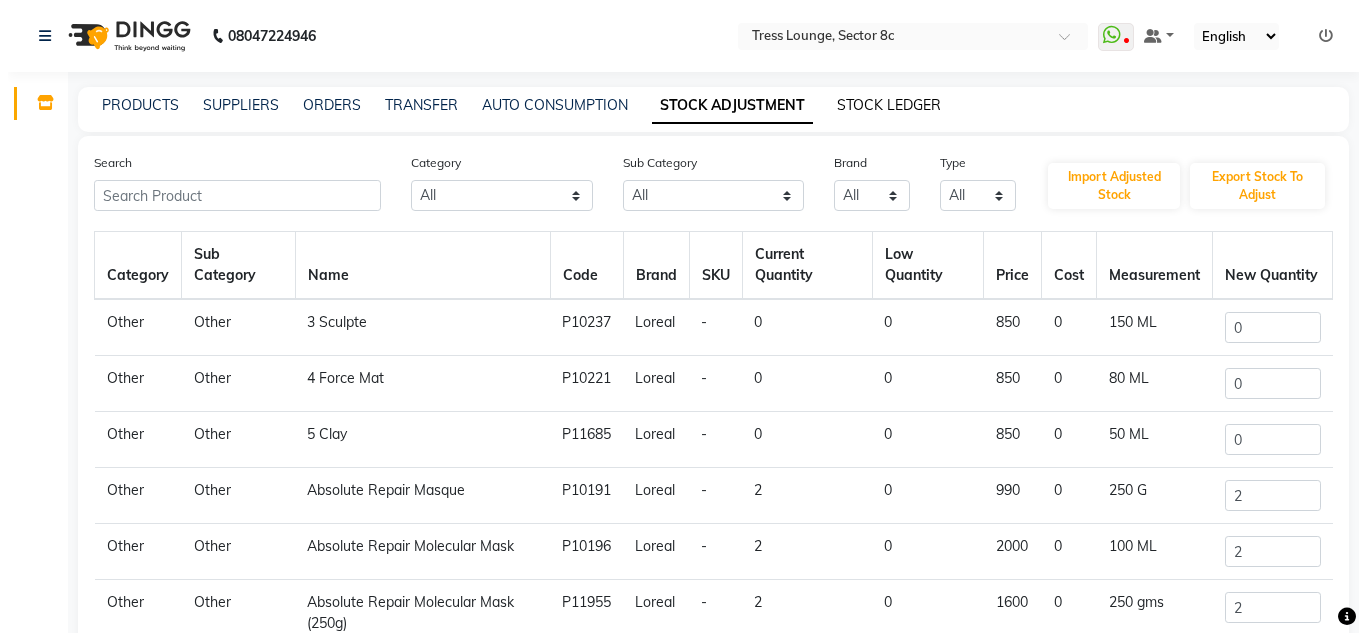 select on "all" 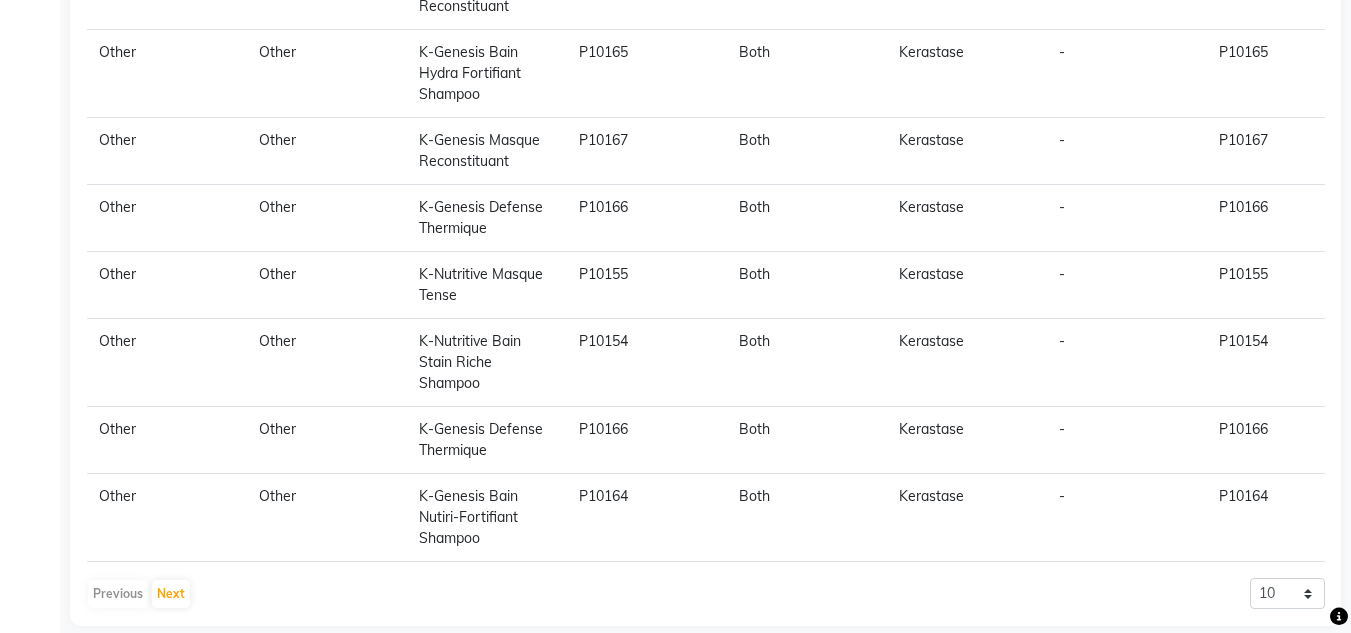 scroll, scrollTop: 500, scrollLeft: 0, axis: vertical 